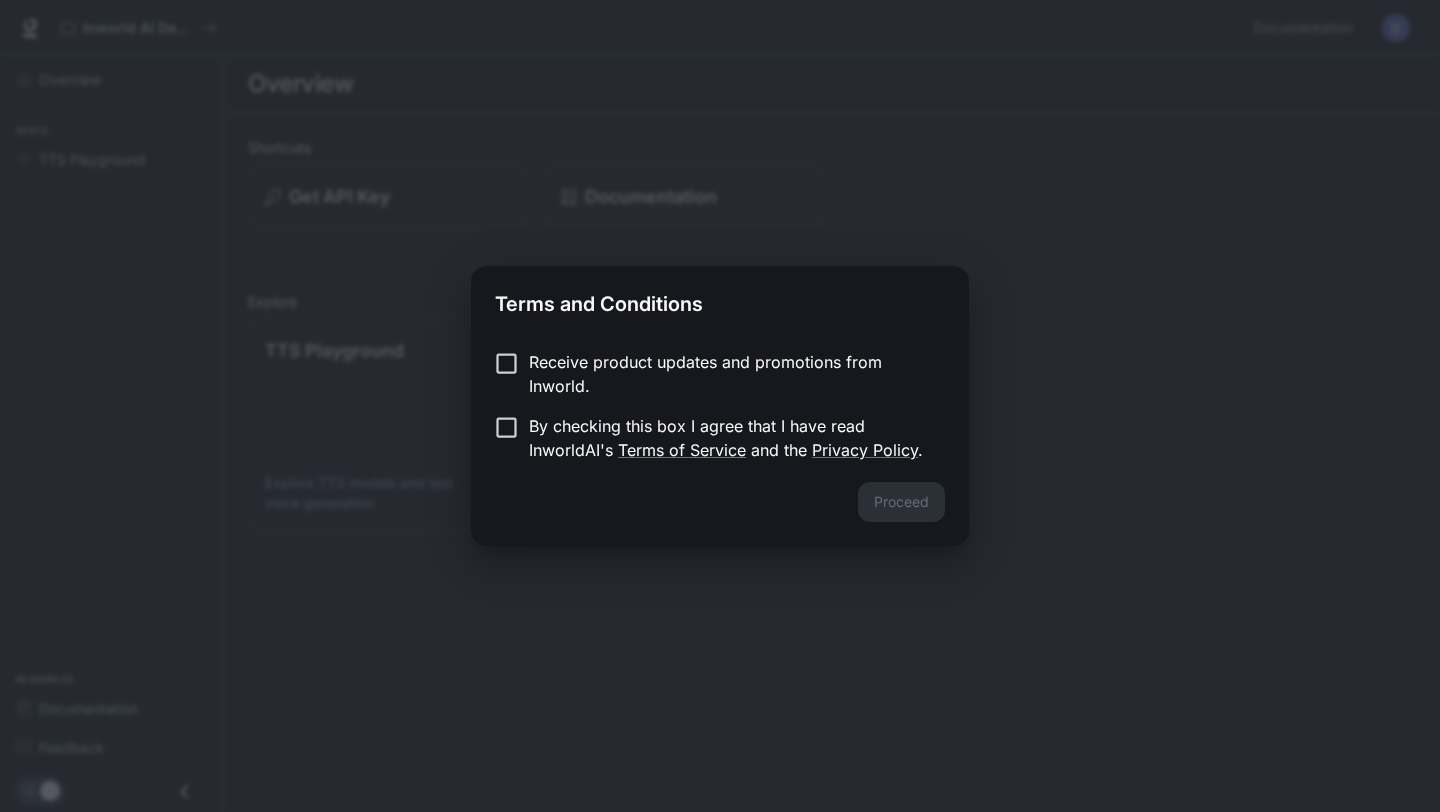 scroll, scrollTop: 0, scrollLeft: 0, axis: both 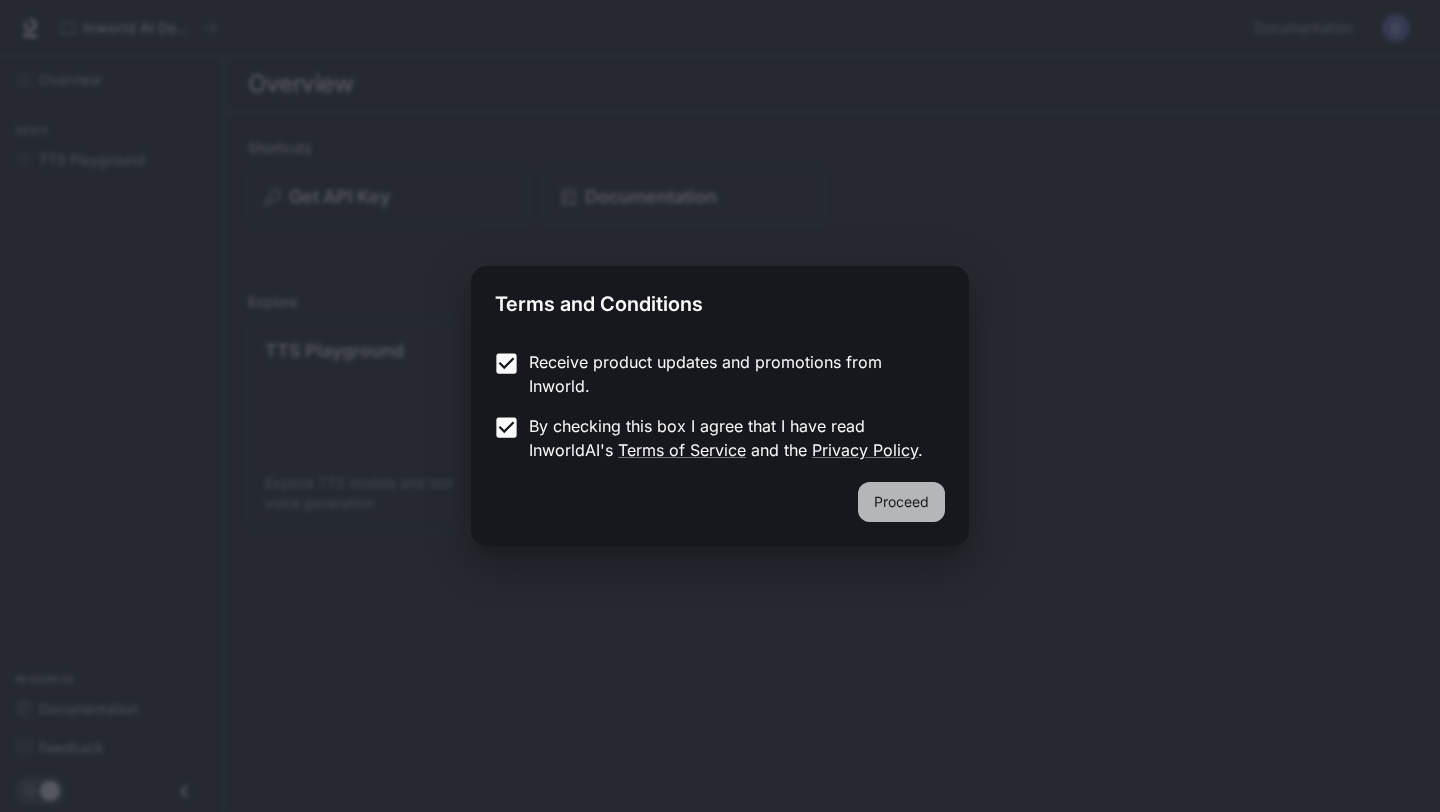 click on "Proceed" at bounding box center [901, 502] 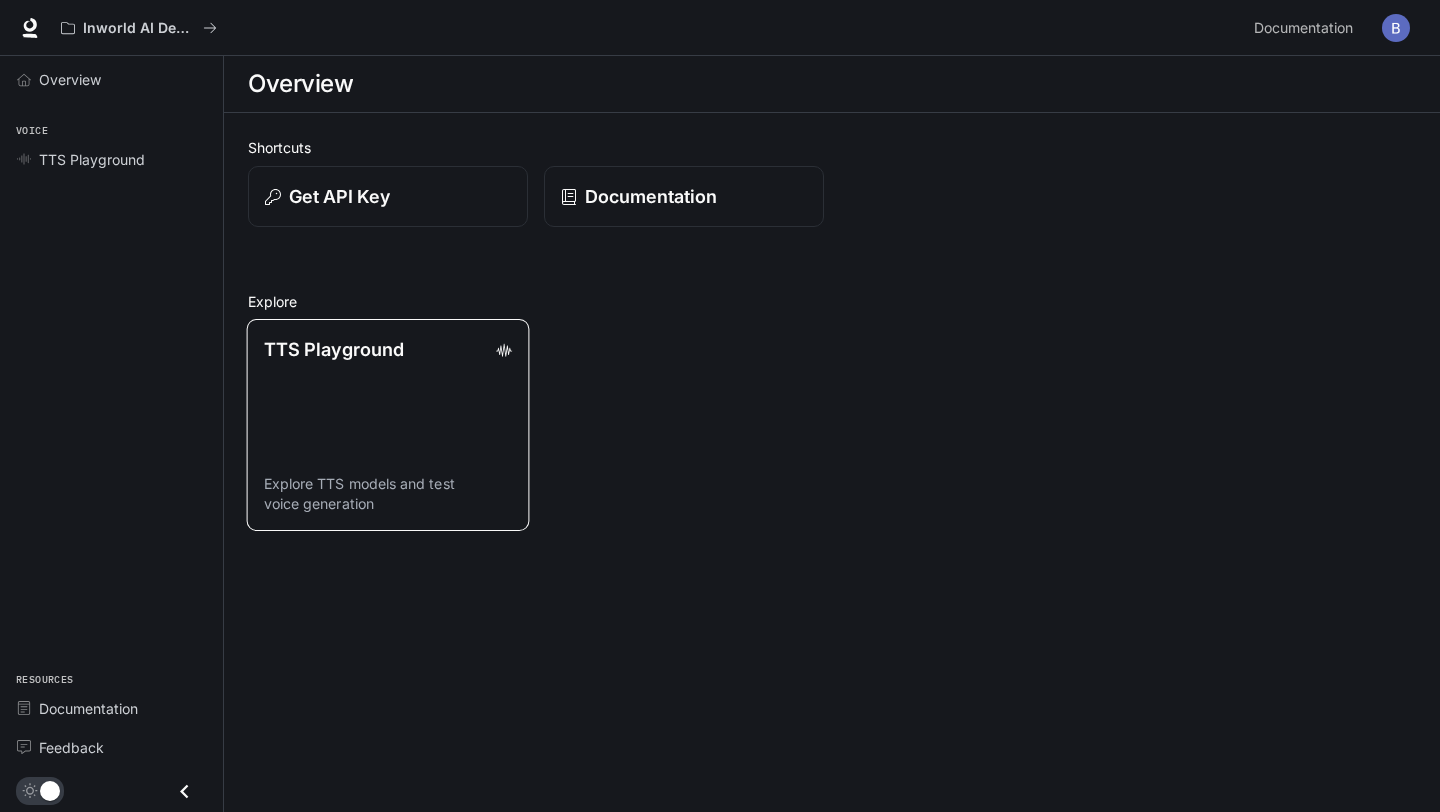 click on "TTS Playground" at bounding box center (388, 349) 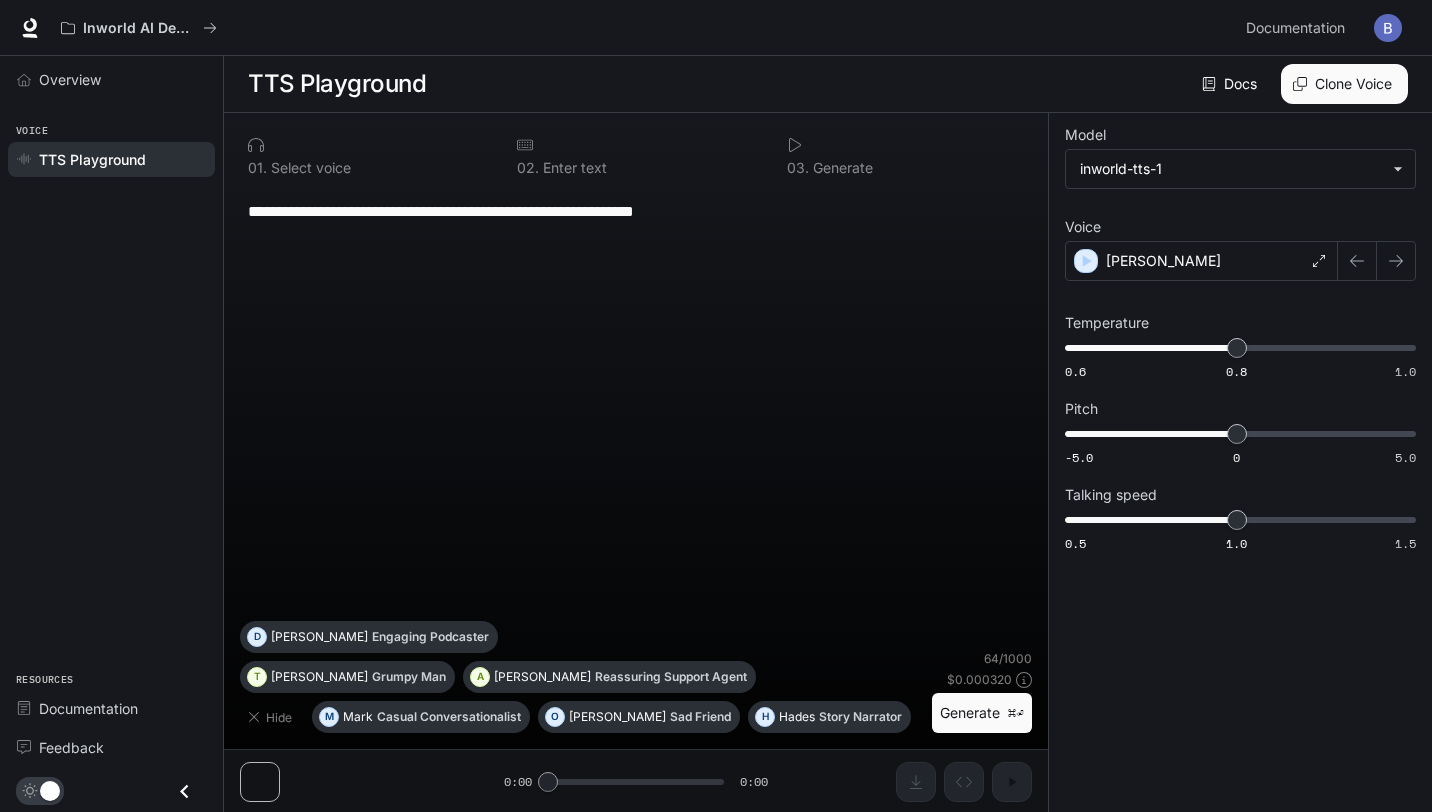 click on "**********" at bounding box center [636, 404] 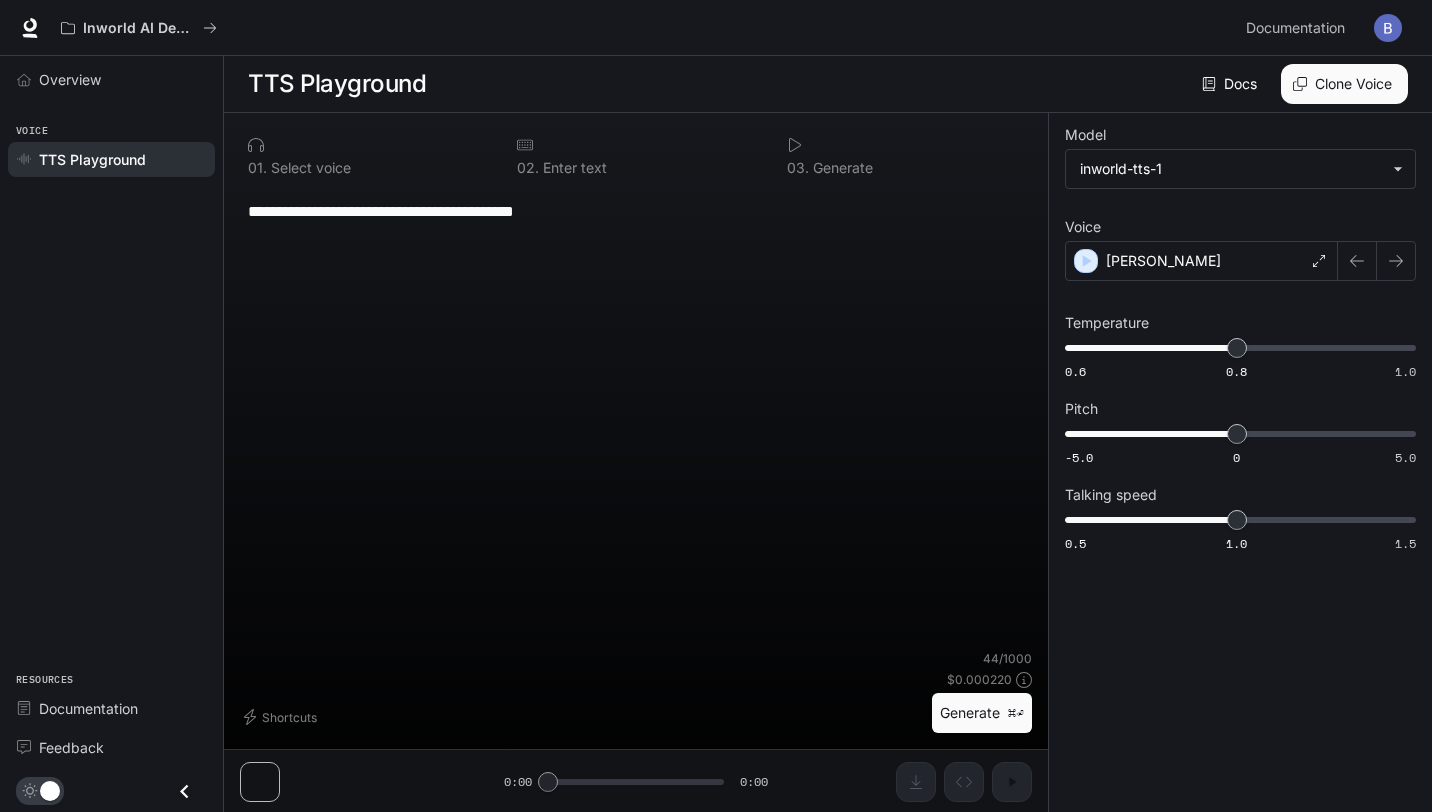 click on "**********" at bounding box center (636, 211) 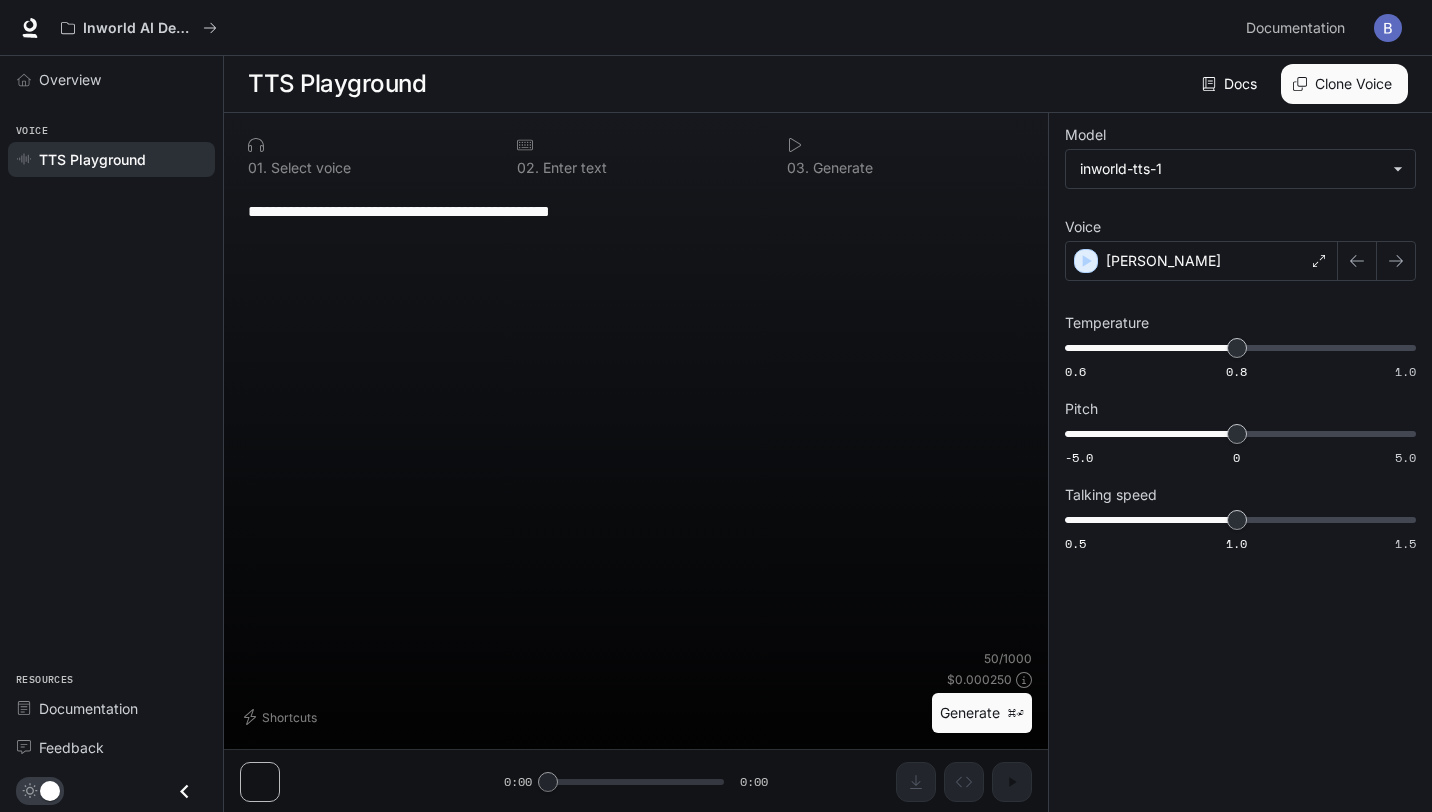type on "**********" 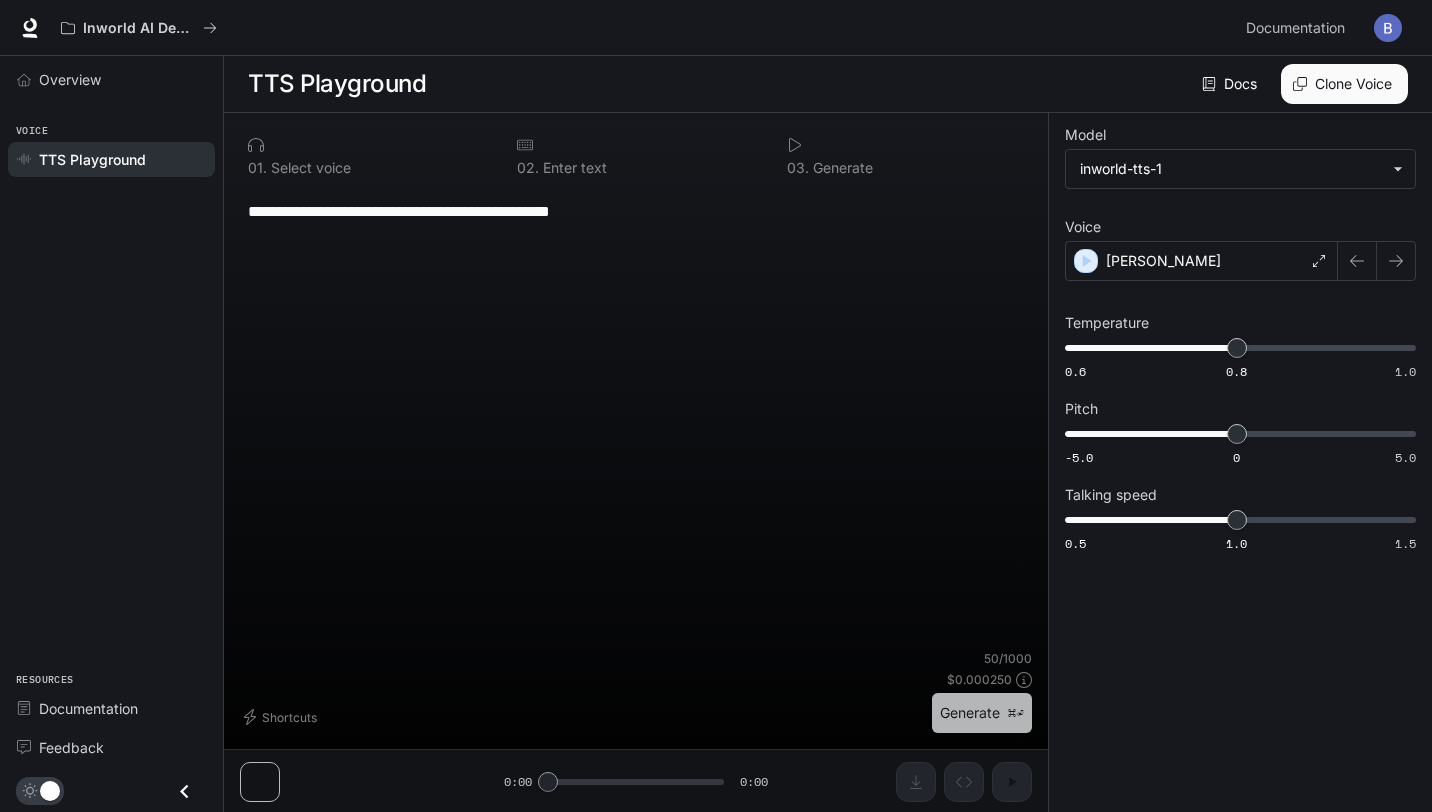 click on "Generate ⌘⏎" at bounding box center (982, 713) 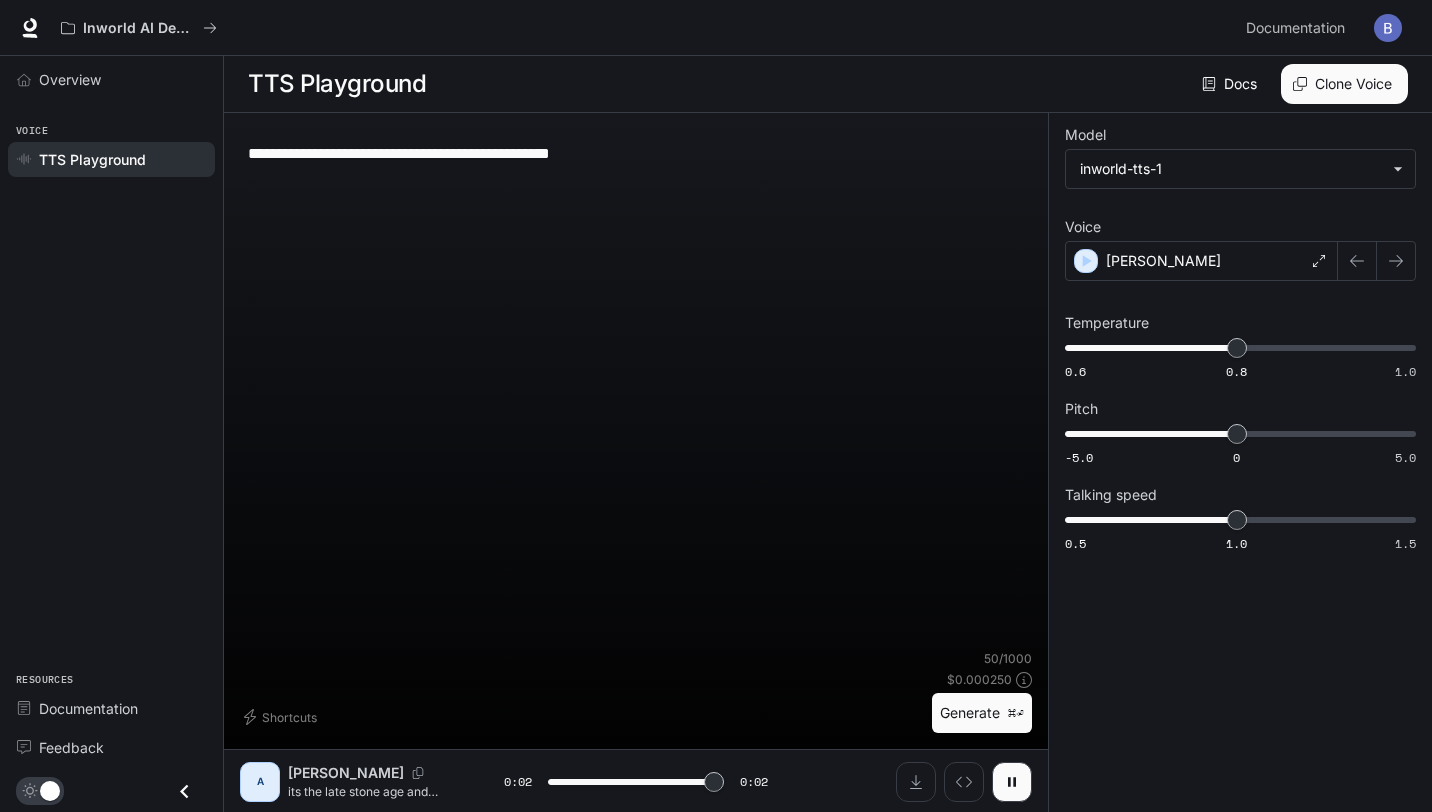 type on "*" 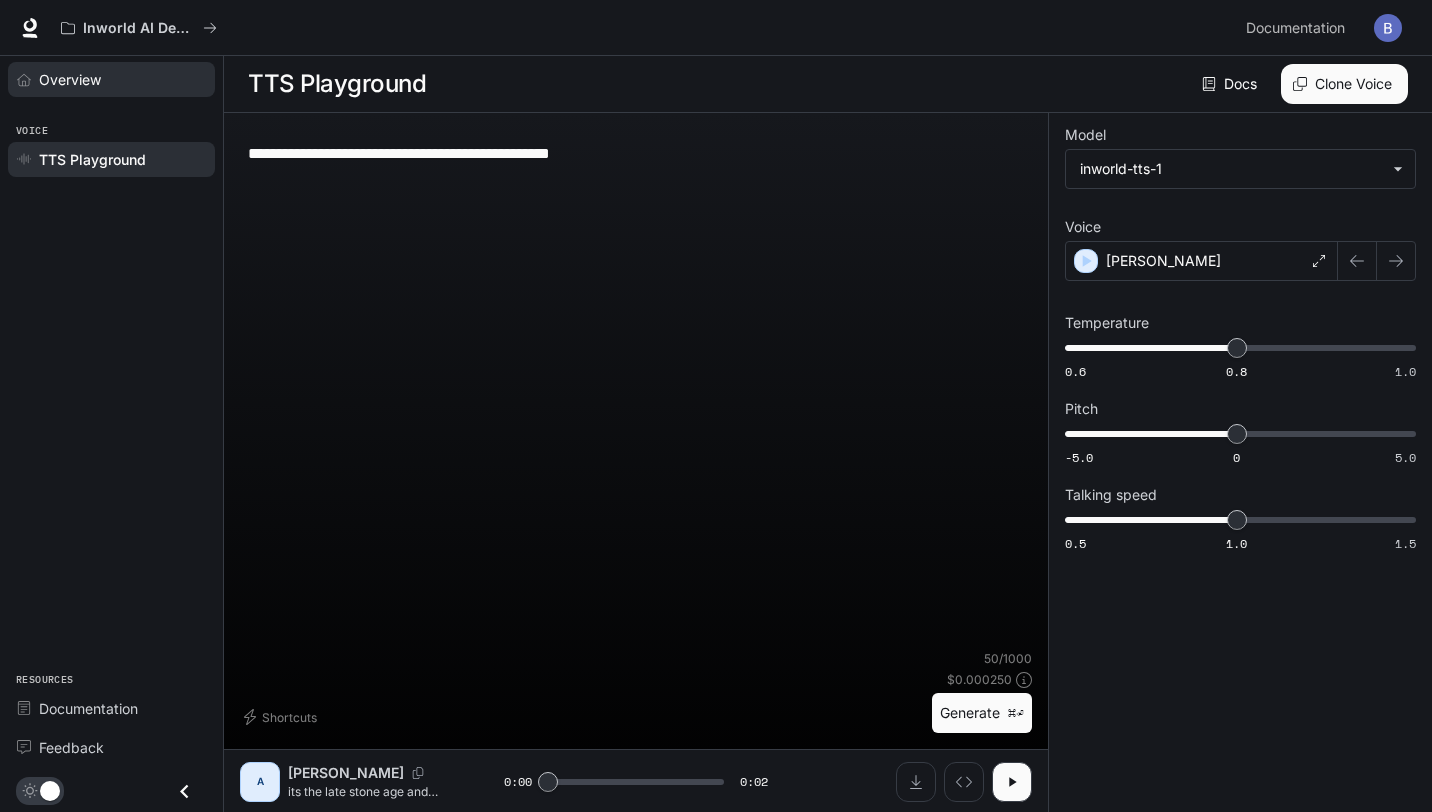 click on "Overview" at bounding box center (122, 79) 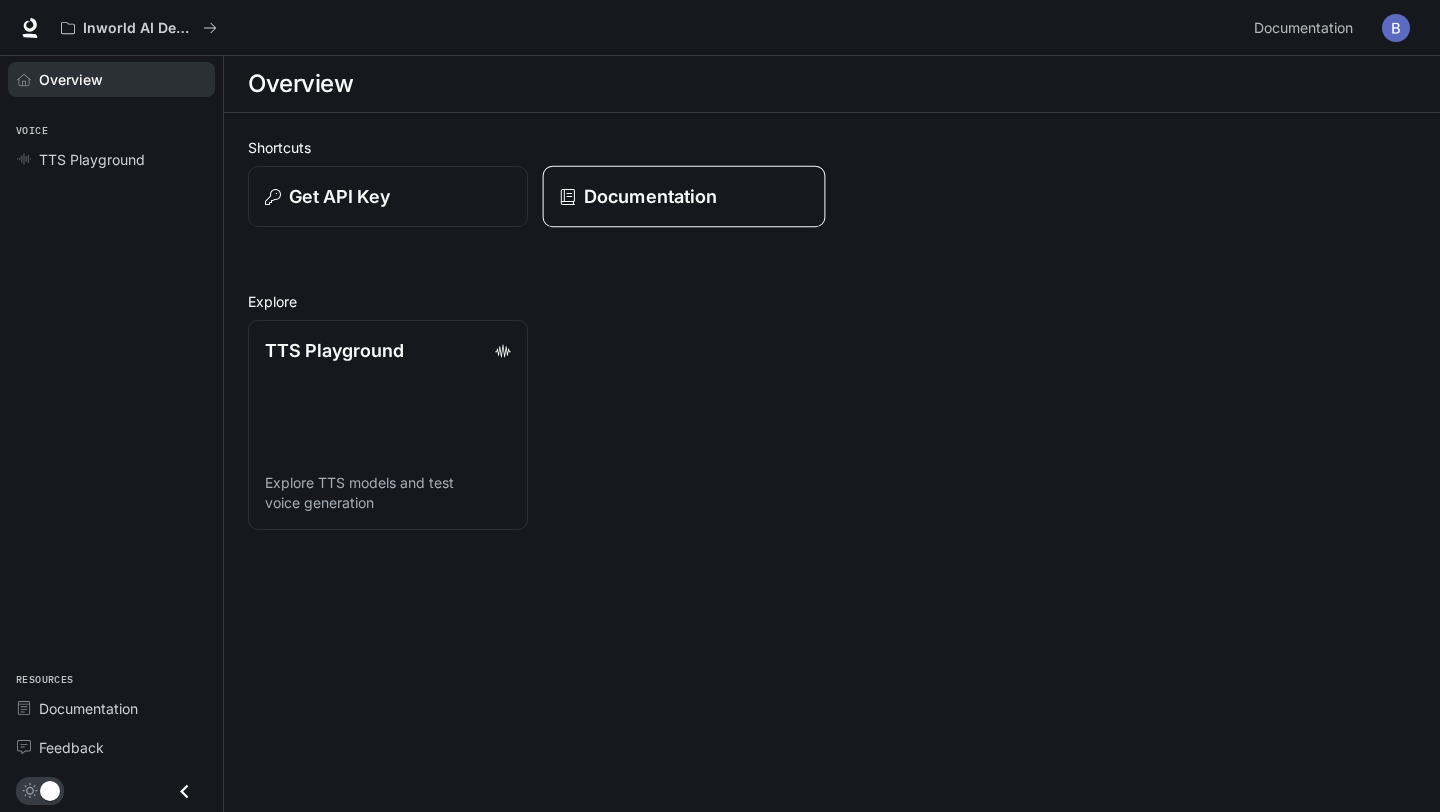 click 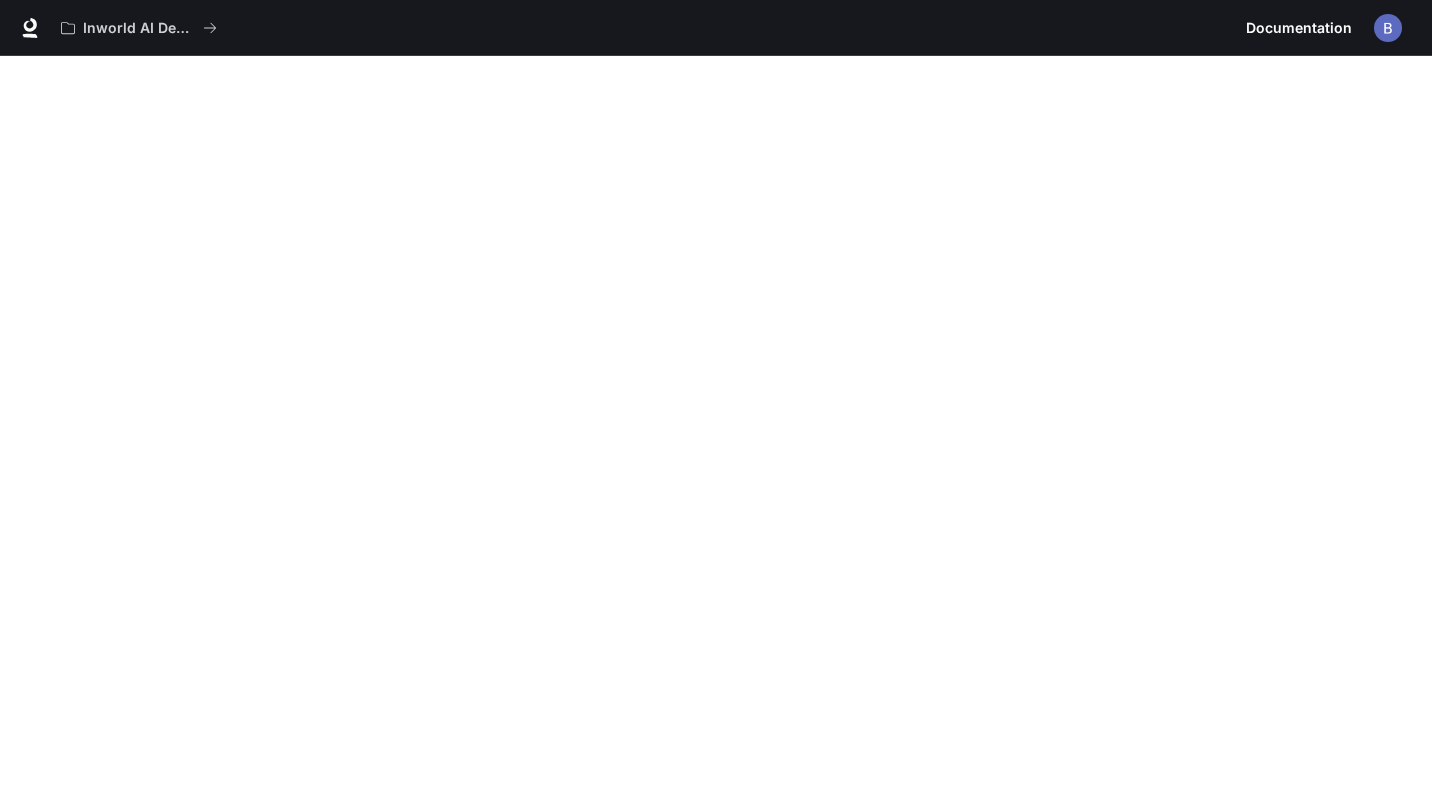 scroll, scrollTop: 56, scrollLeft: 0, axis: vertical 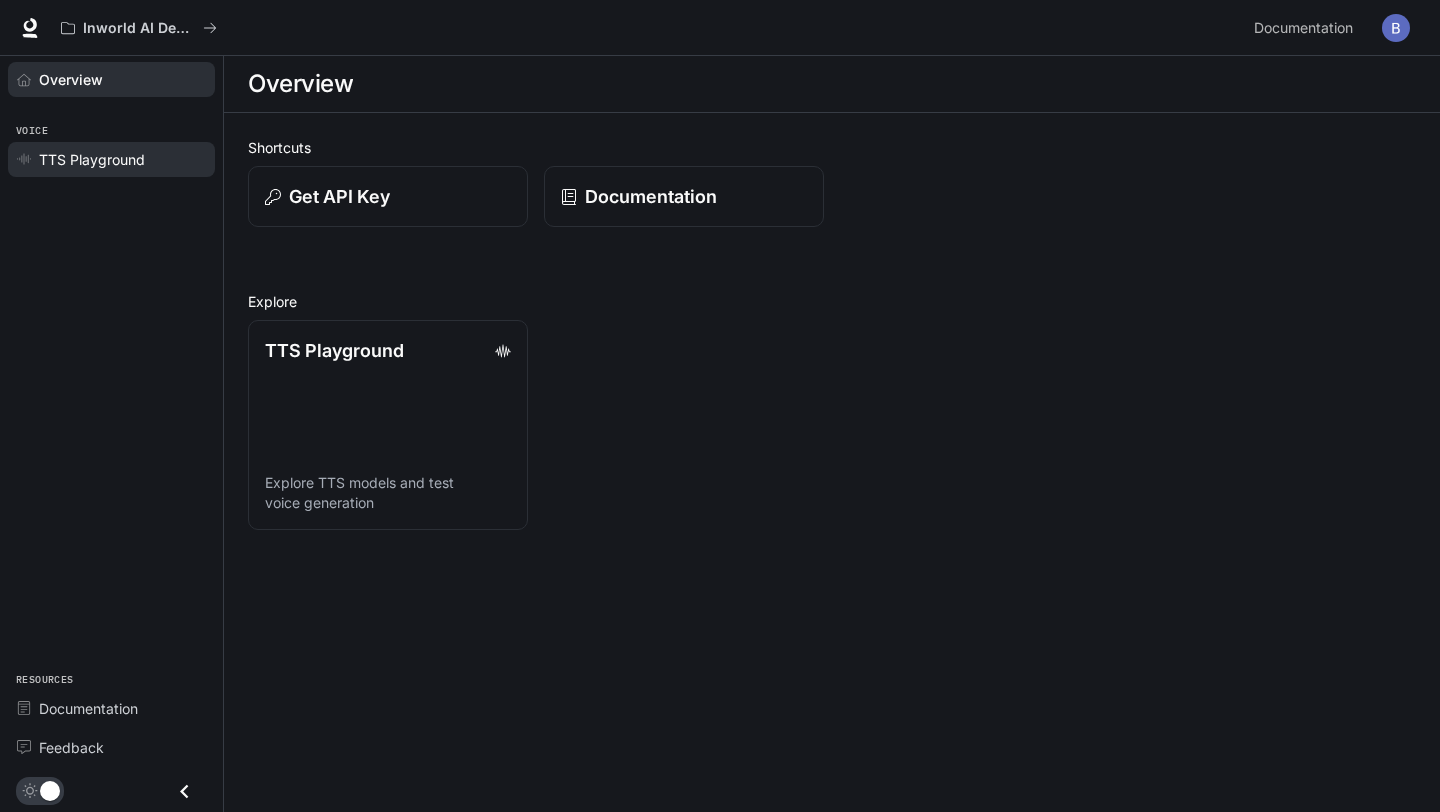 click on "TTS Playground" at bounding box center [92, 159] 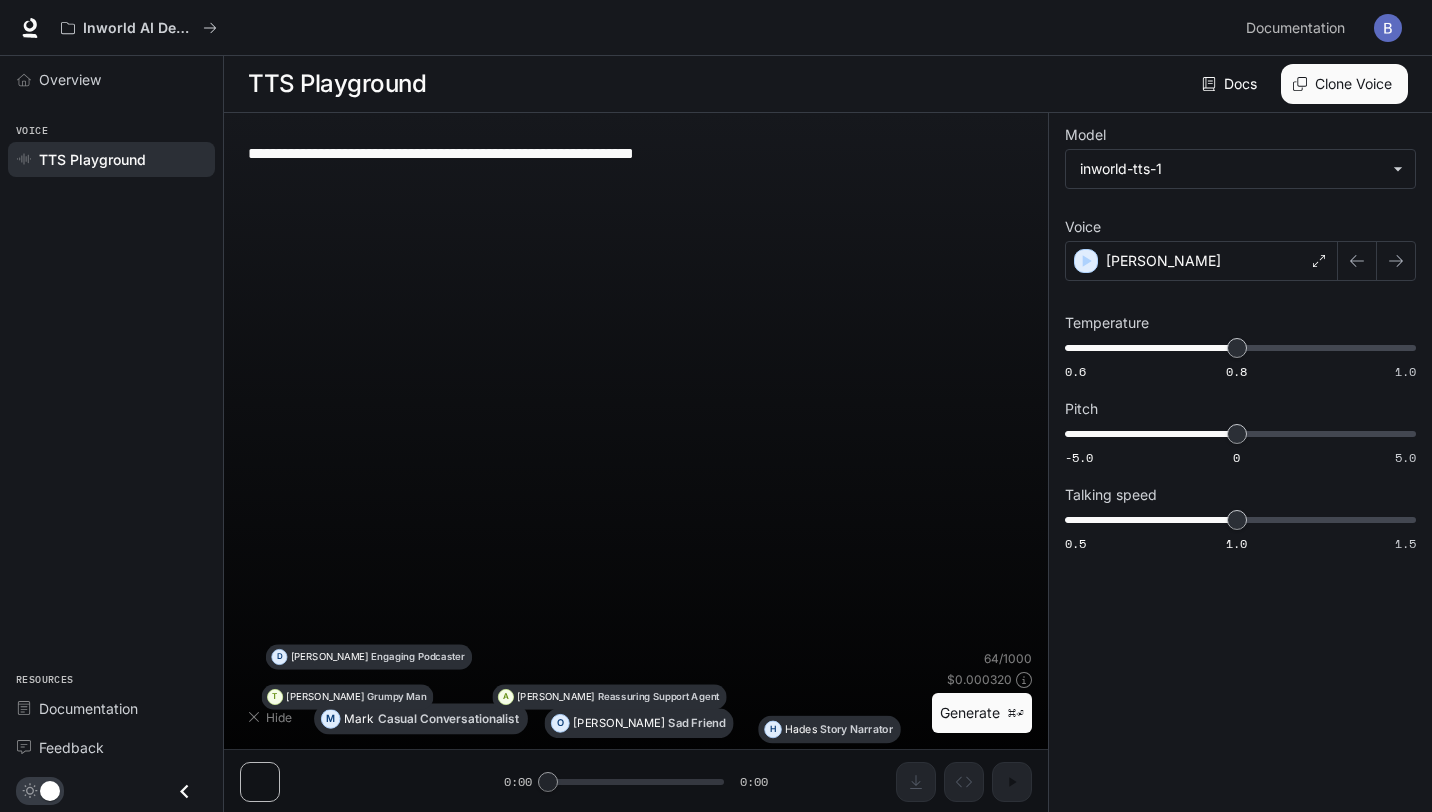 type on "**********" 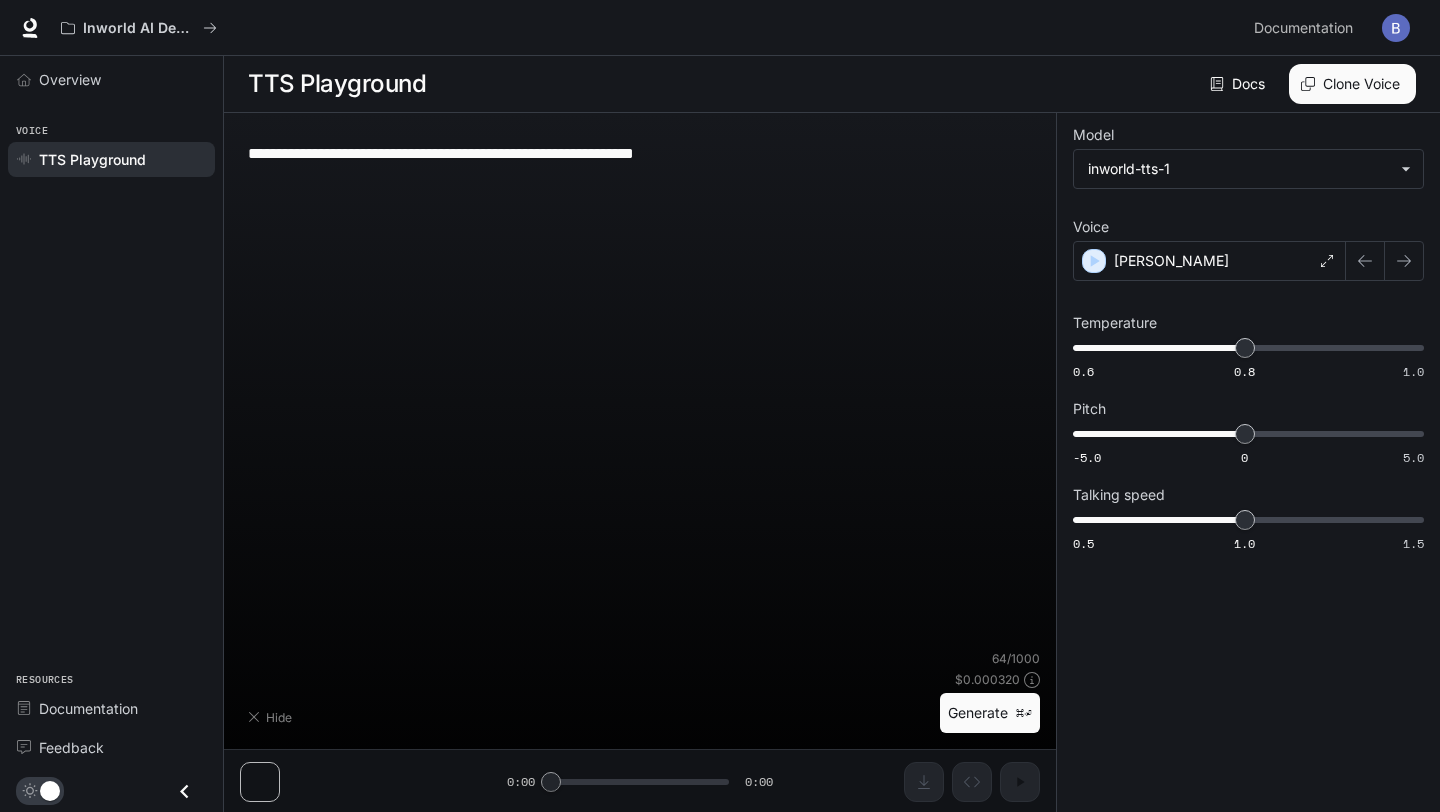 type on "**********" 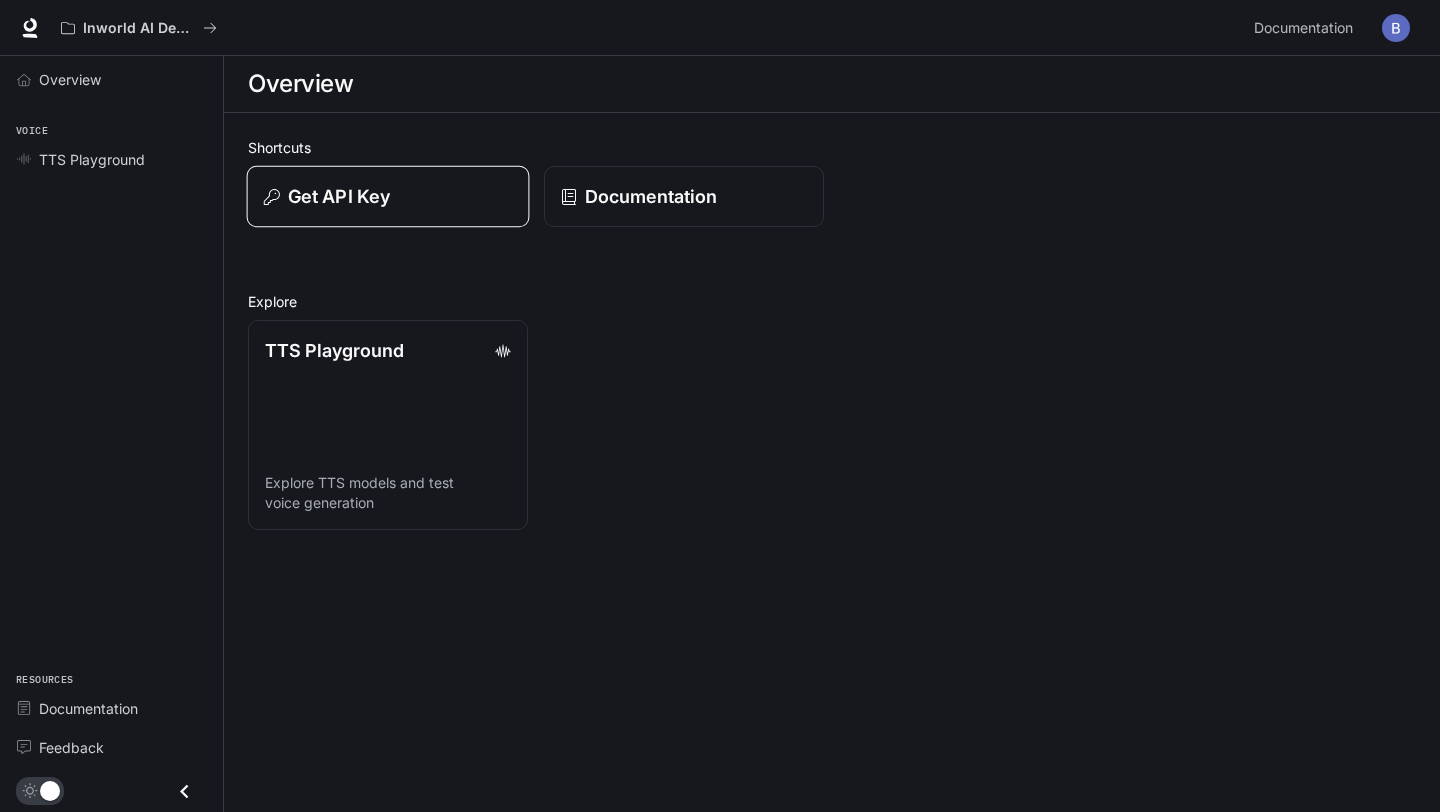 click on "Get API Key" at bounding box center [388, 197] 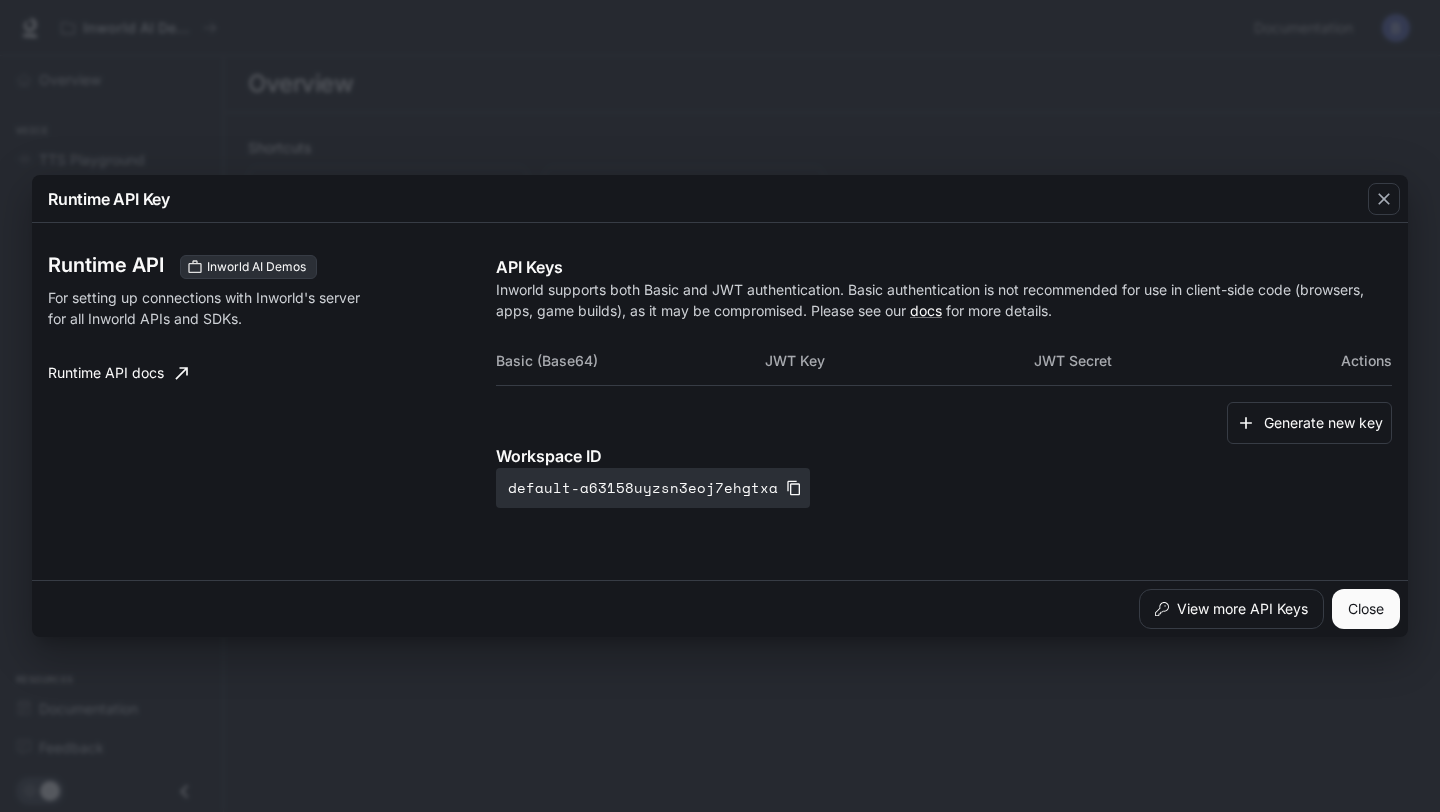 click on "Runtime API Inworld AI Demos For setting up connections with Inworld's server for all Inworld APIs and SDKs. Runtime API docs API Keys Inworld supports both Basic and JWT authentication. Basic authentication is not recommended for use in client-side code (browsers, apps, game builds), as it may be compromised. Please see our   docs   for more details. Basic (Base64) JWT Key JWT Secret Actions Generate new key Workspace ID default-a63158uyzsn3eoj7ehgtxa" at bounding box center [720, 401] 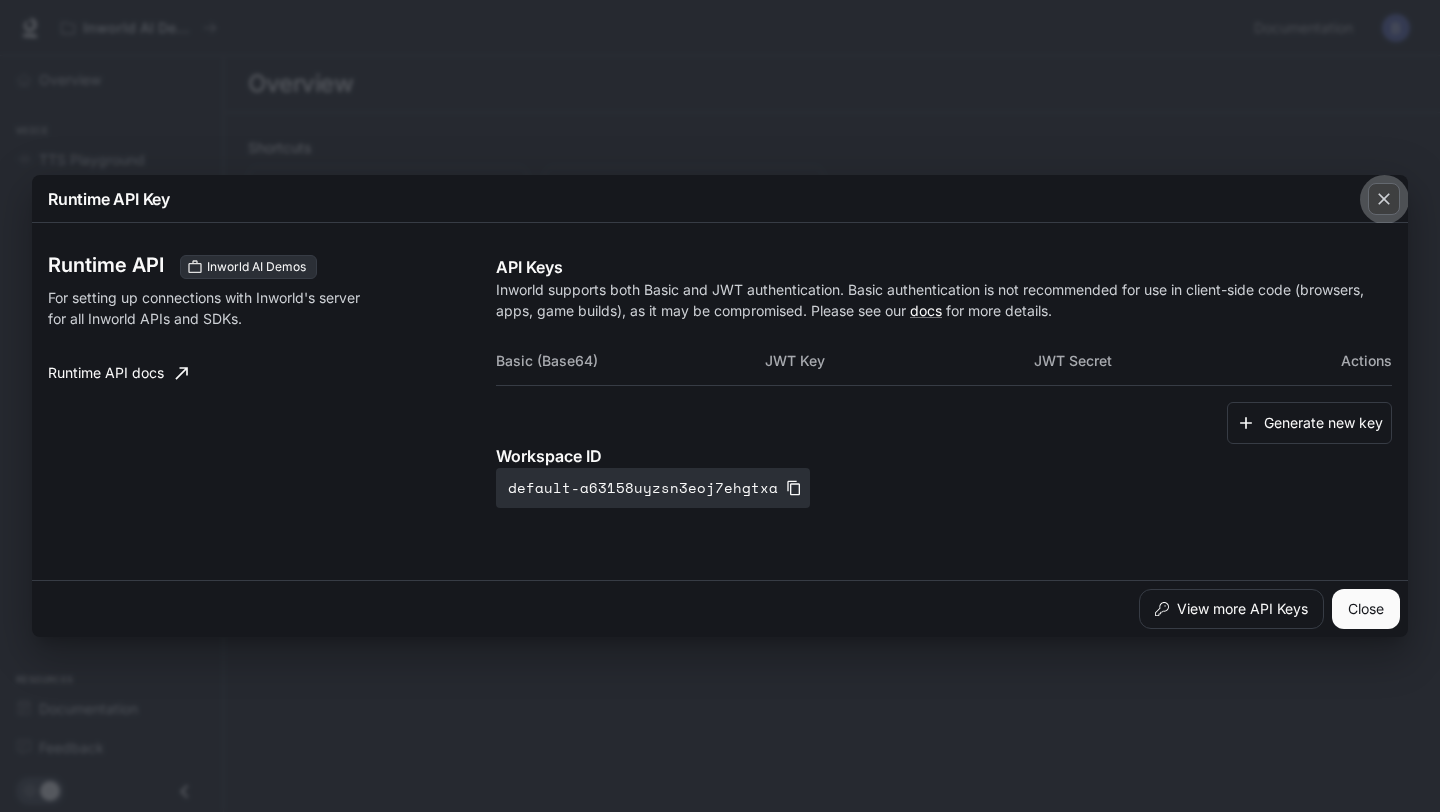 click 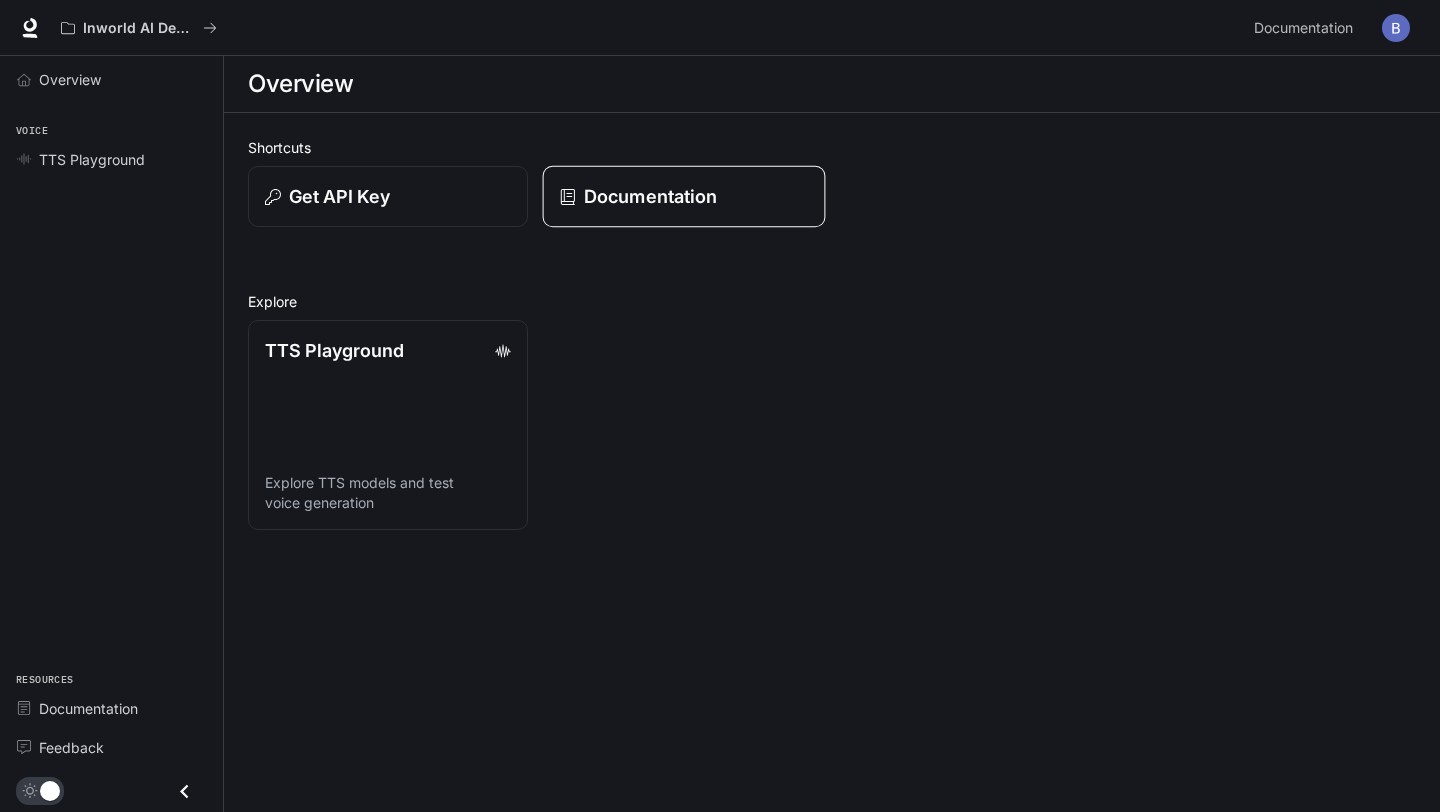 click on "Documentation" at bounding box center [684, 197] 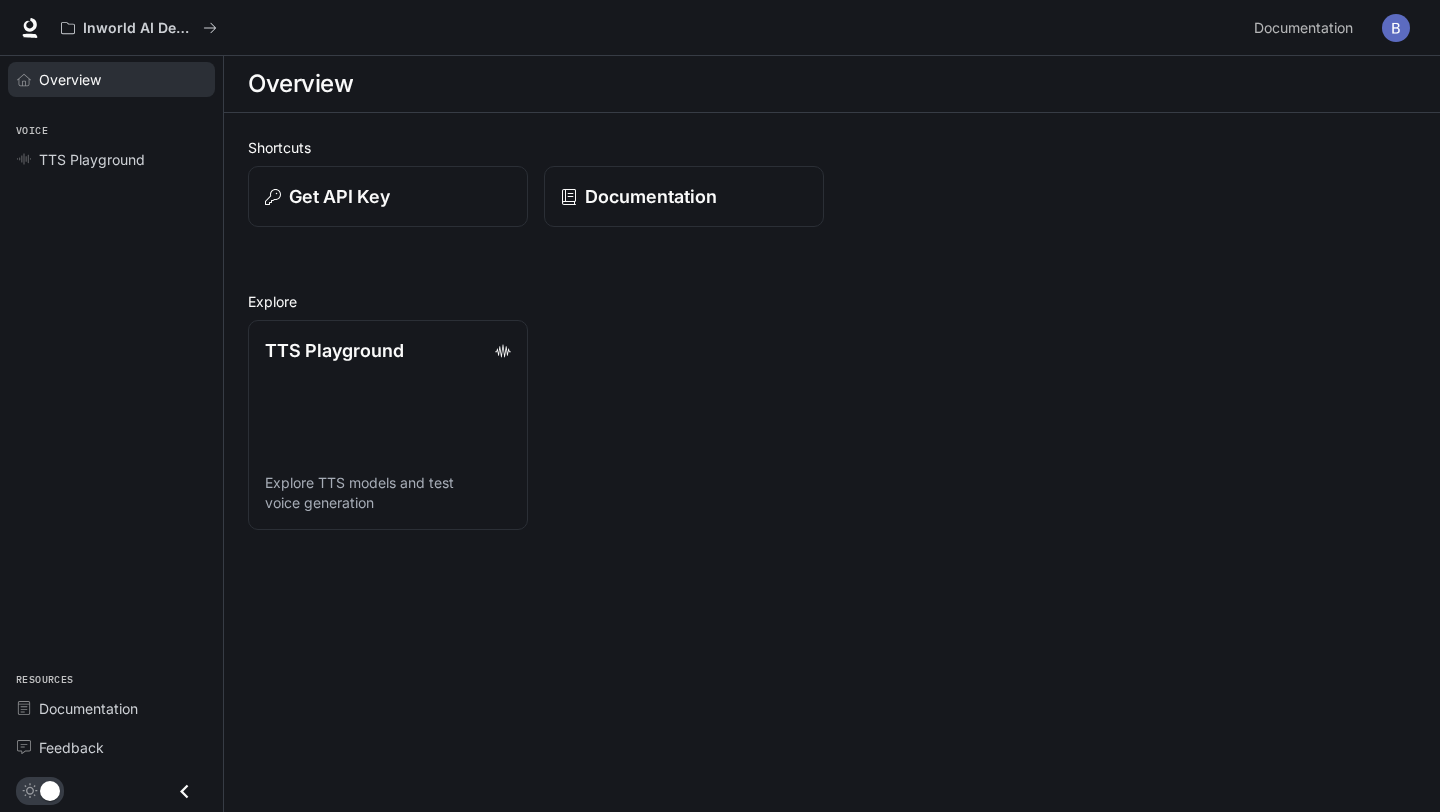 click on "Overview" at bounding box center [70, 79] 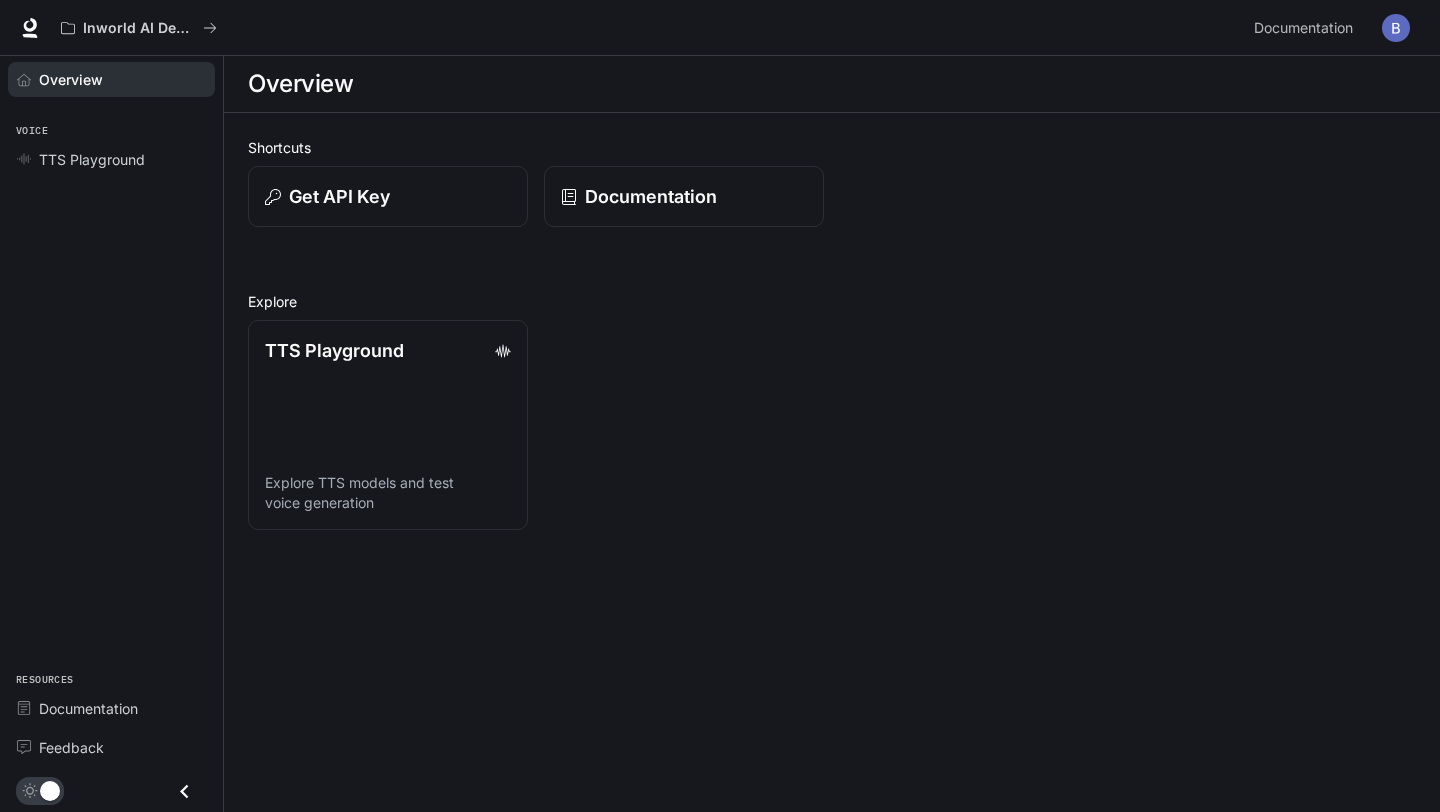click on "Overview" at bounding box center (71, 79) 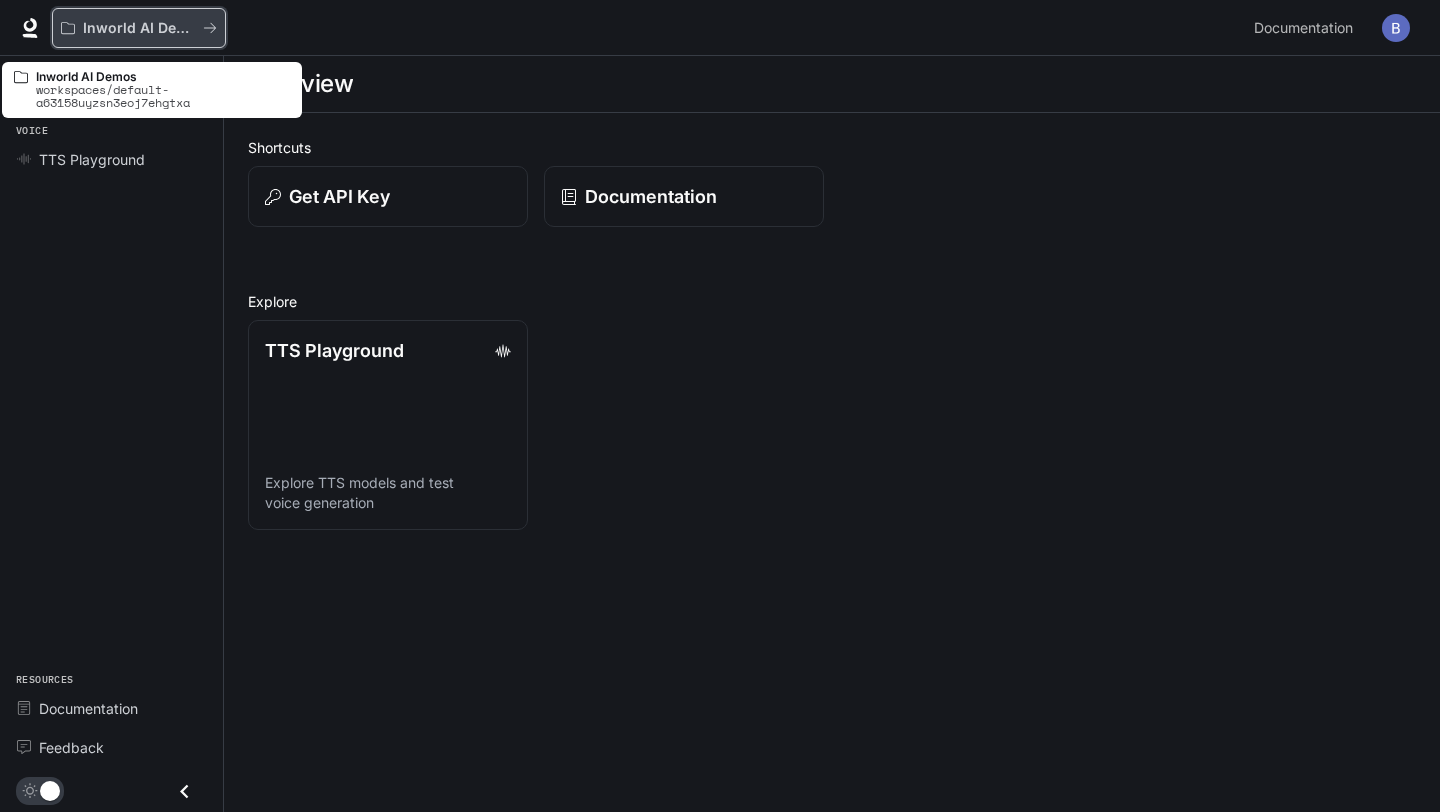 click 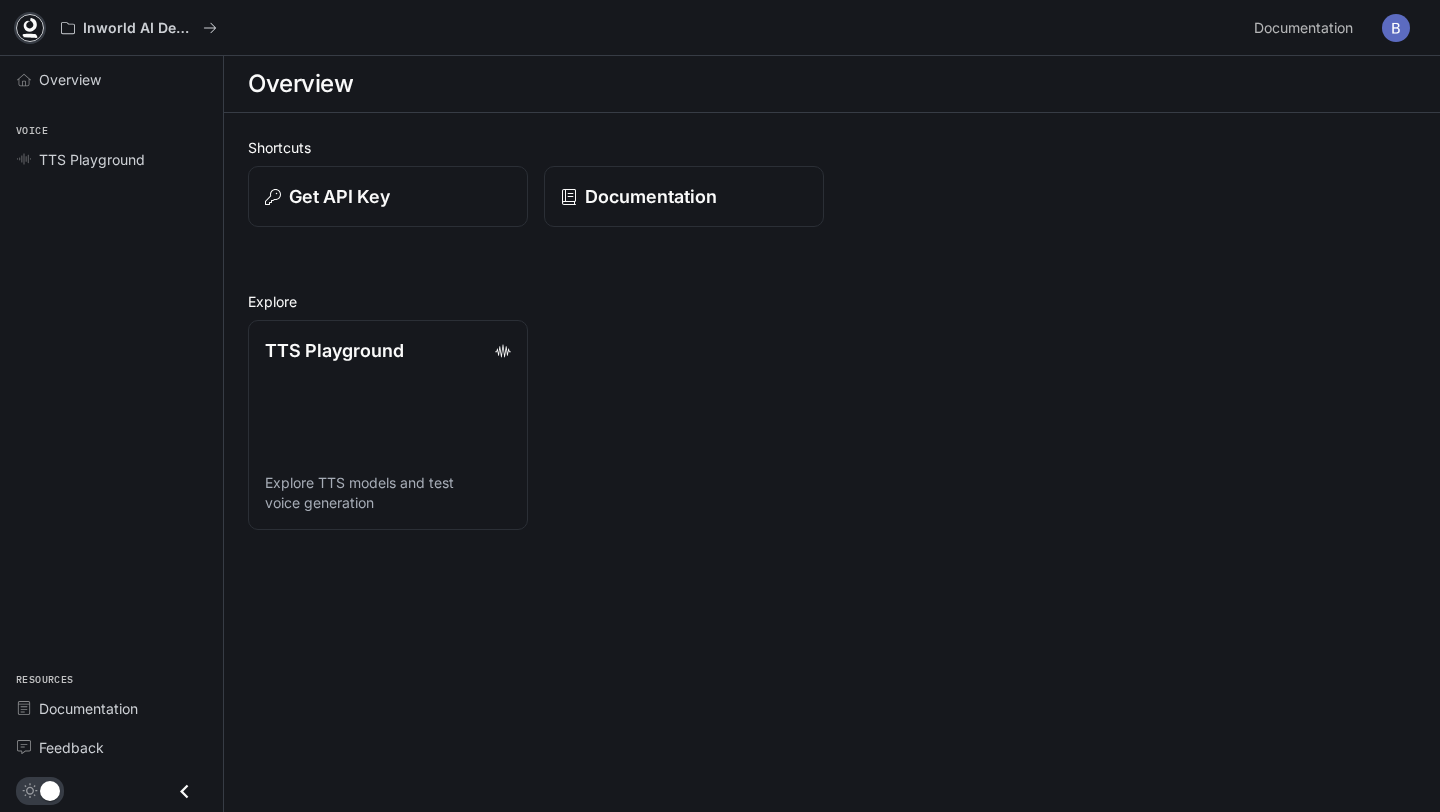 click 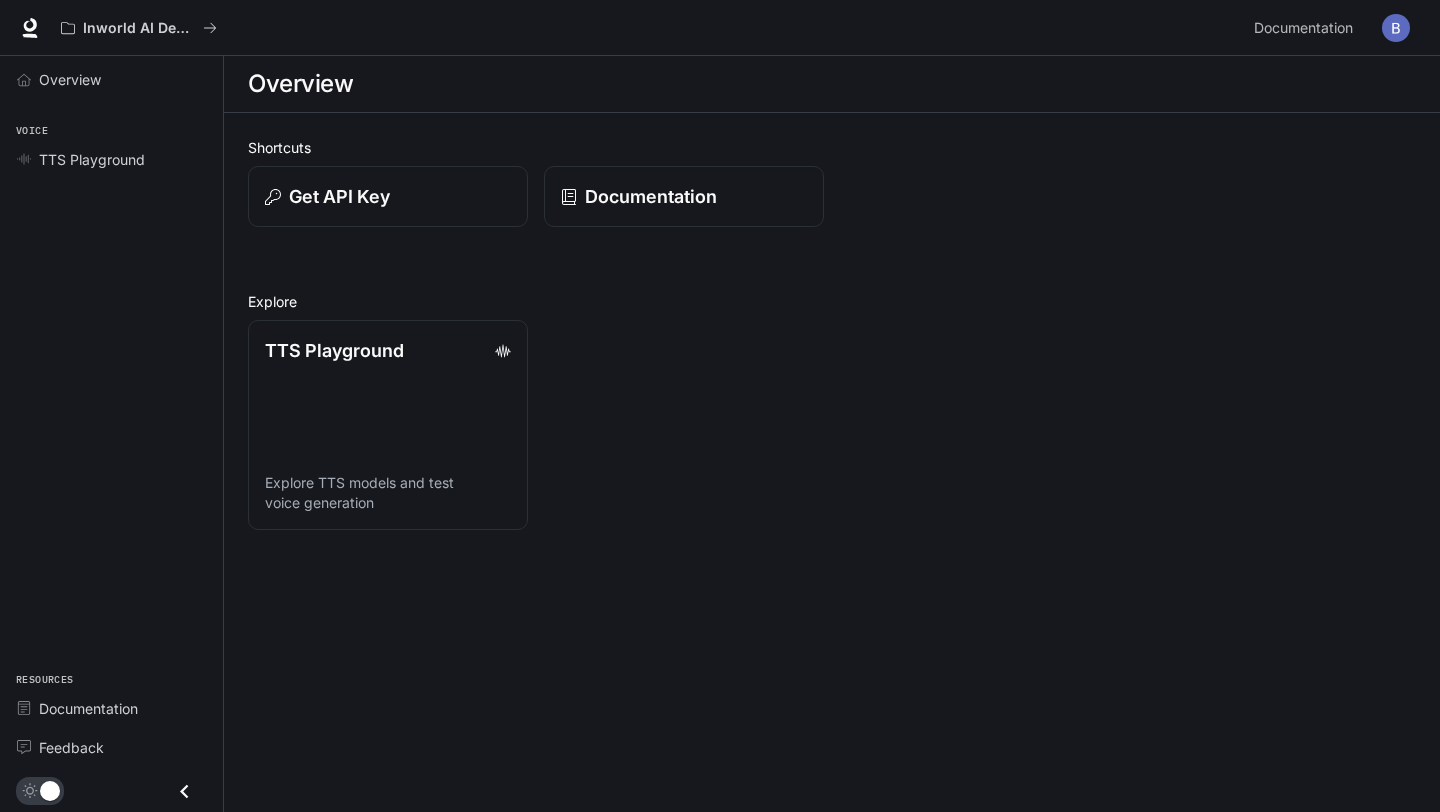 scroll, scrollTop: 0, scrollLeft: 0, axis: both 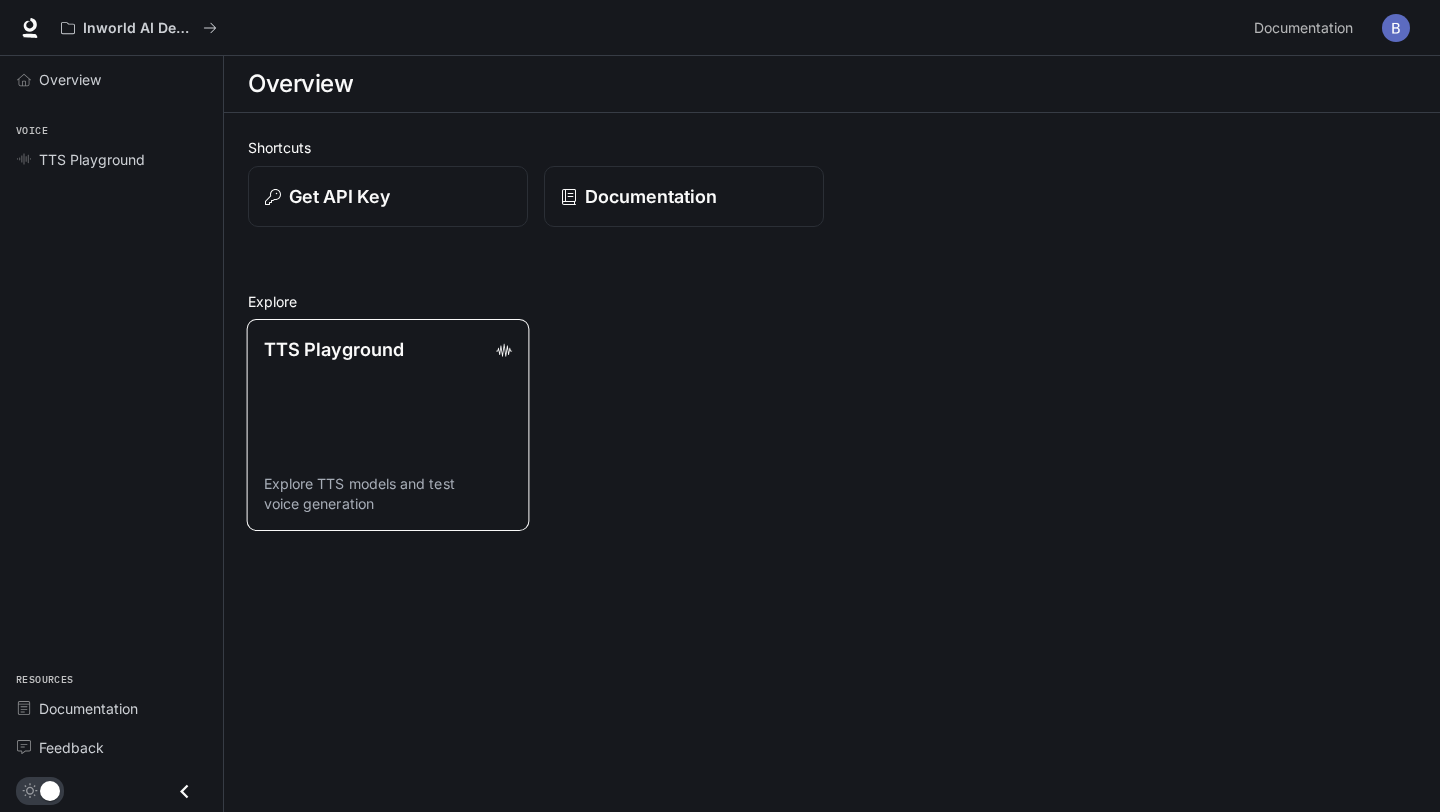 click on "TTS Playground" at bounding box center (388, 349) 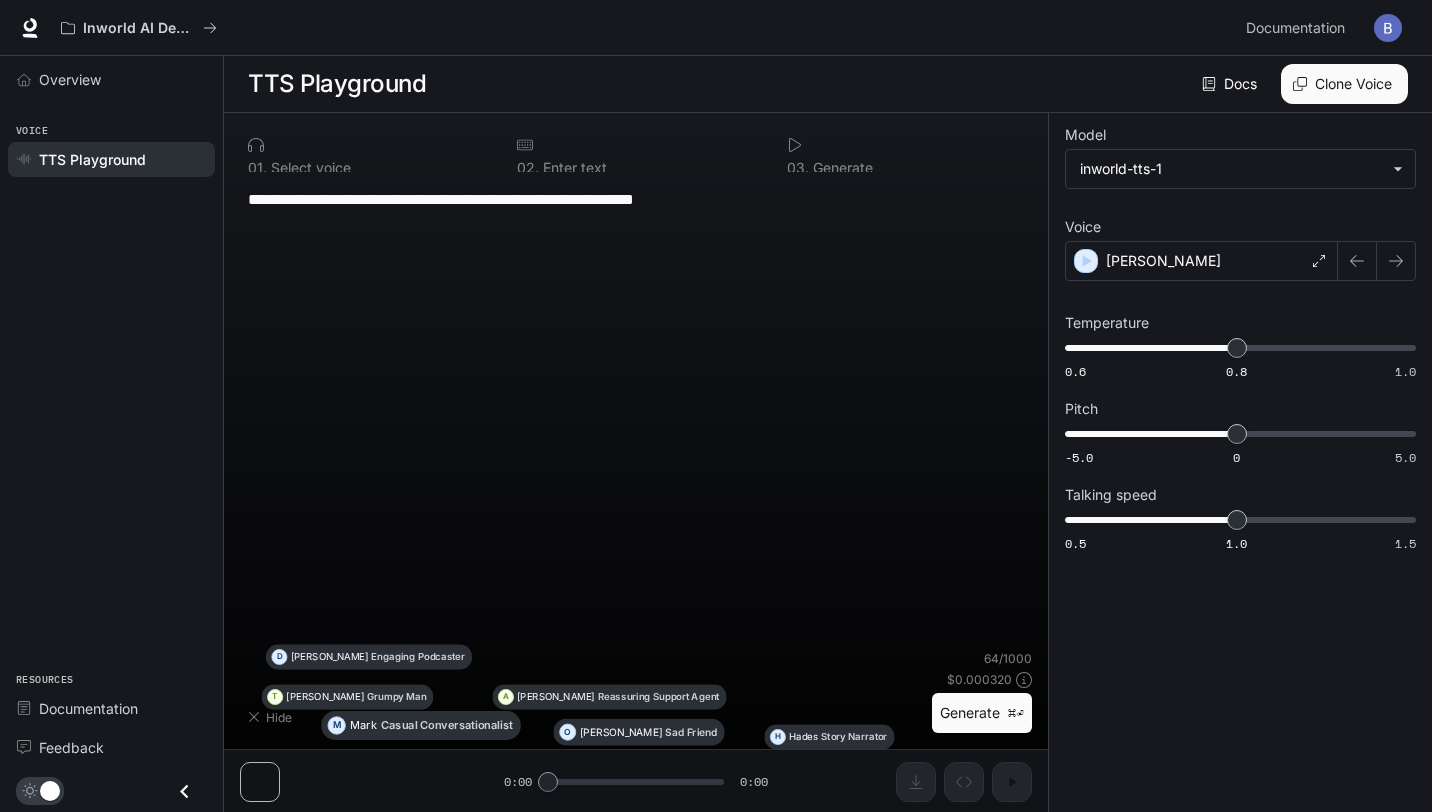 type on "**********" 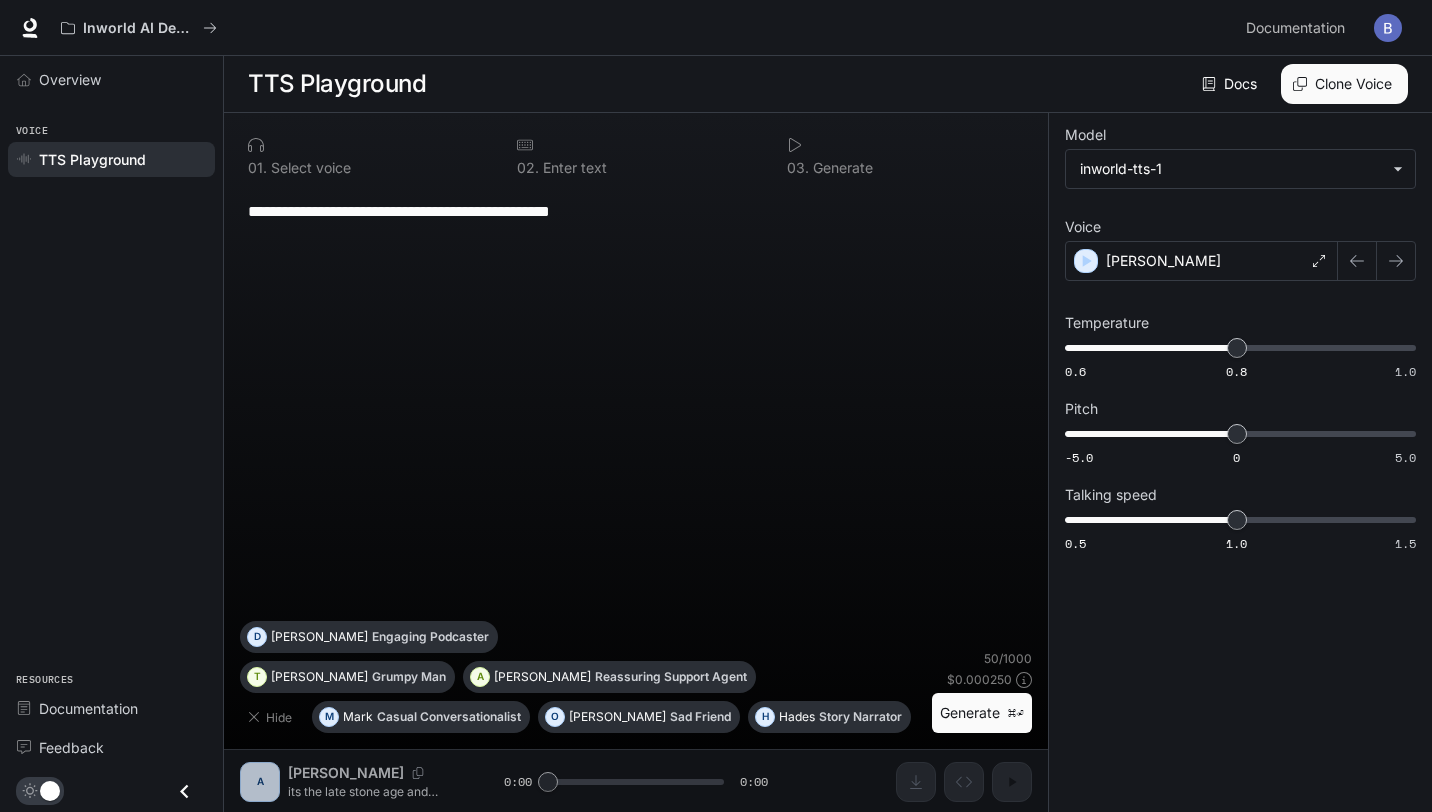 click on "Docs" at bounding box center (1231, 84) 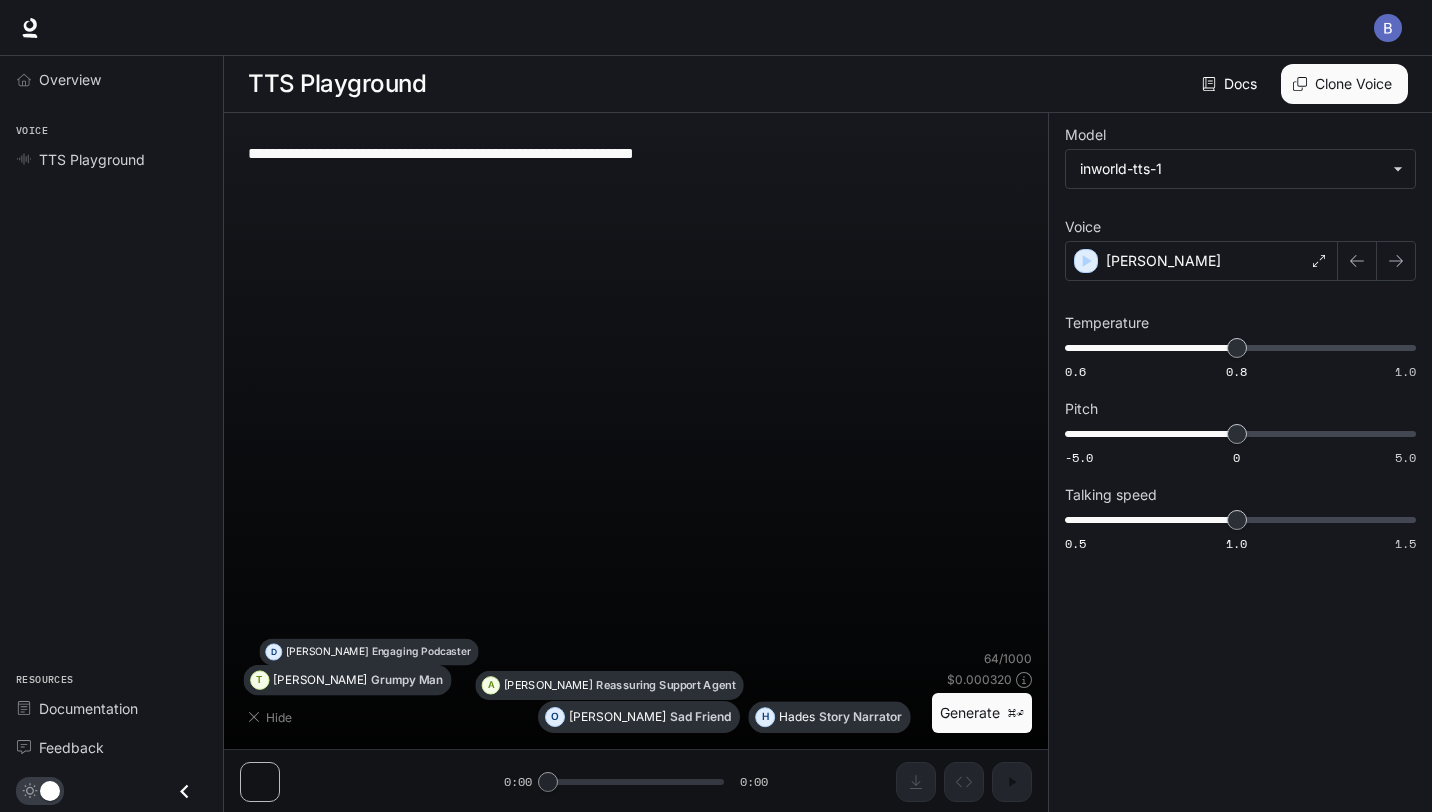 type on "**********" 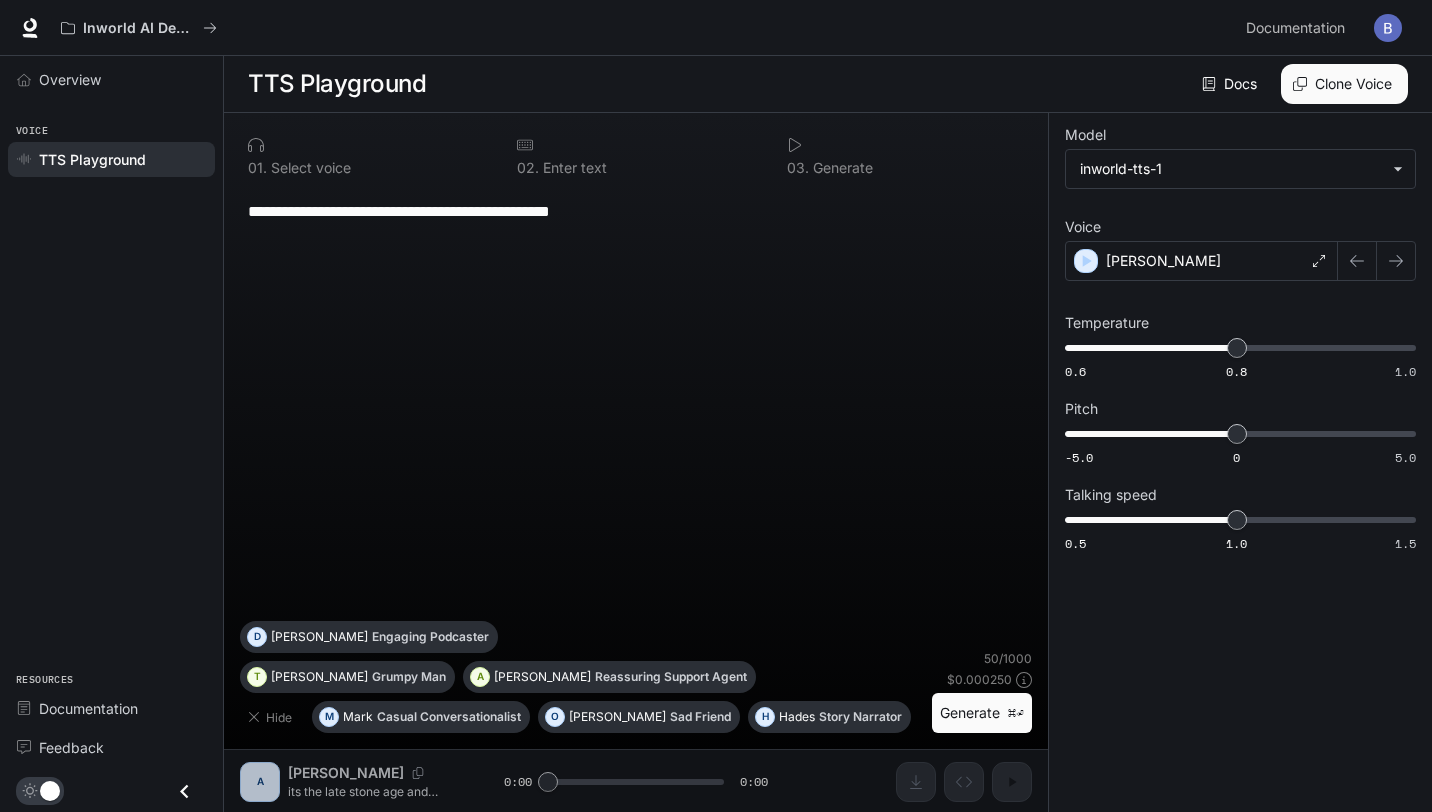 click on "0 2 ." at bounding box center [528, 168] 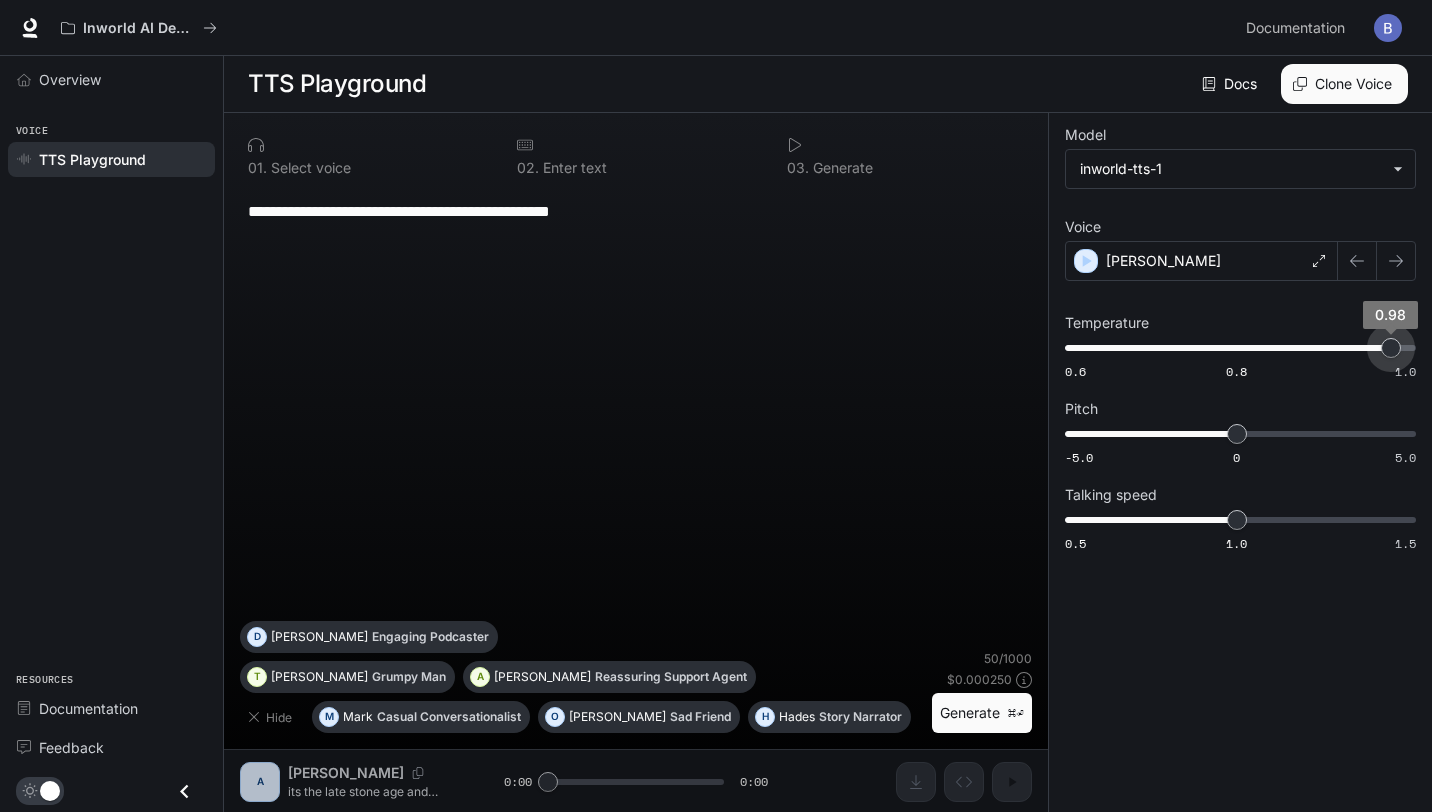 type on "*" 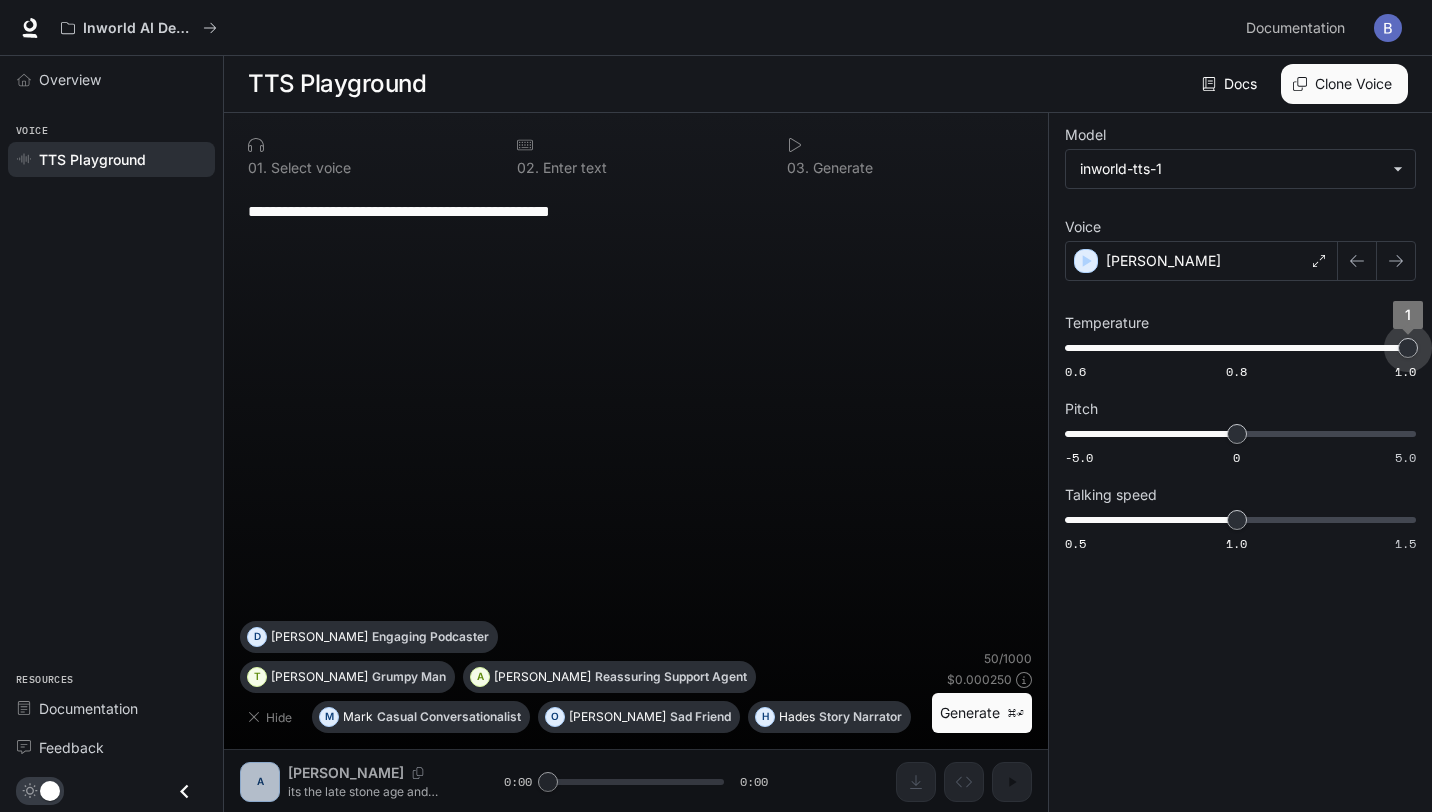 drag, startPoint x: 1237, startPoint y: 342, endPoint x: 1435, endPoint y: 345, distance: 198.02272 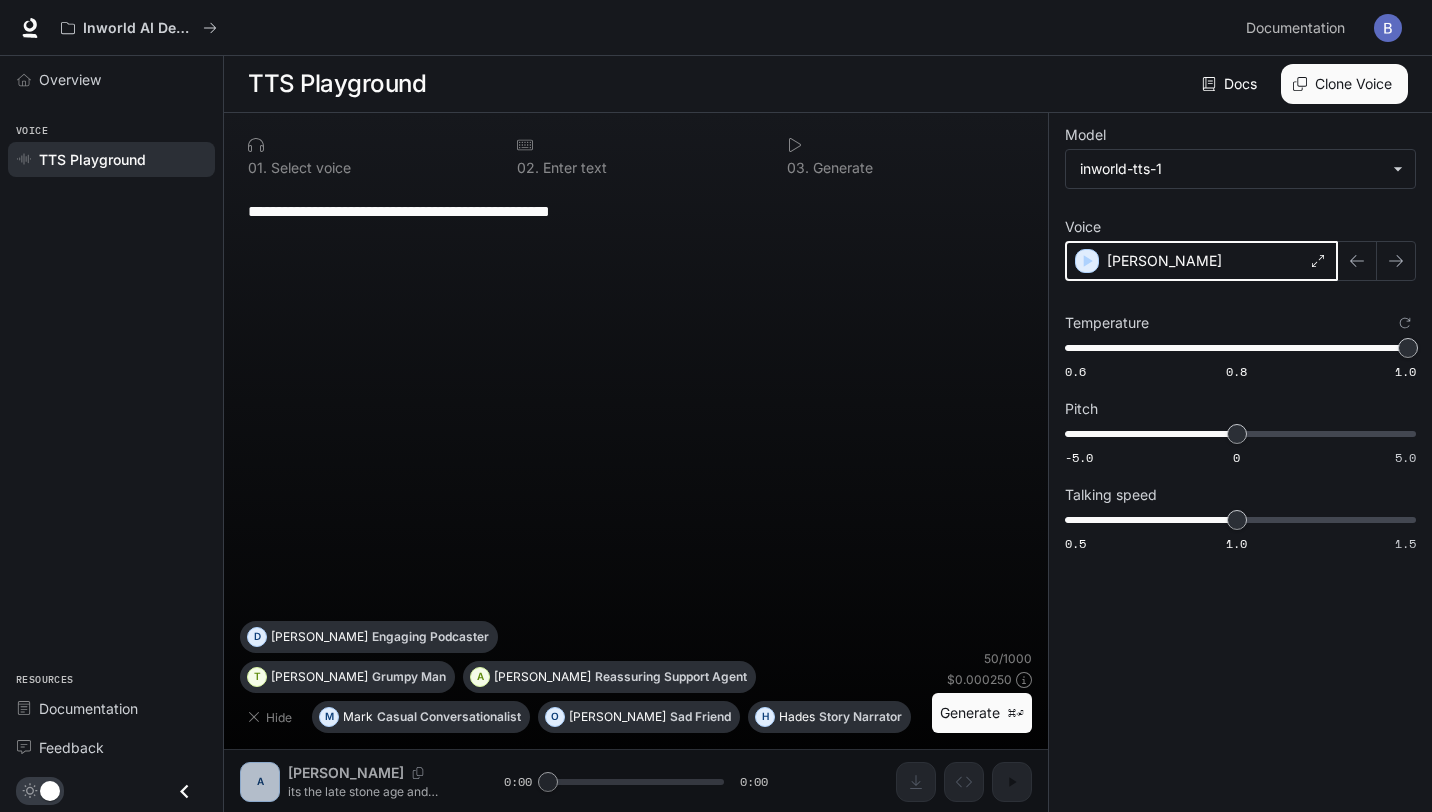 click 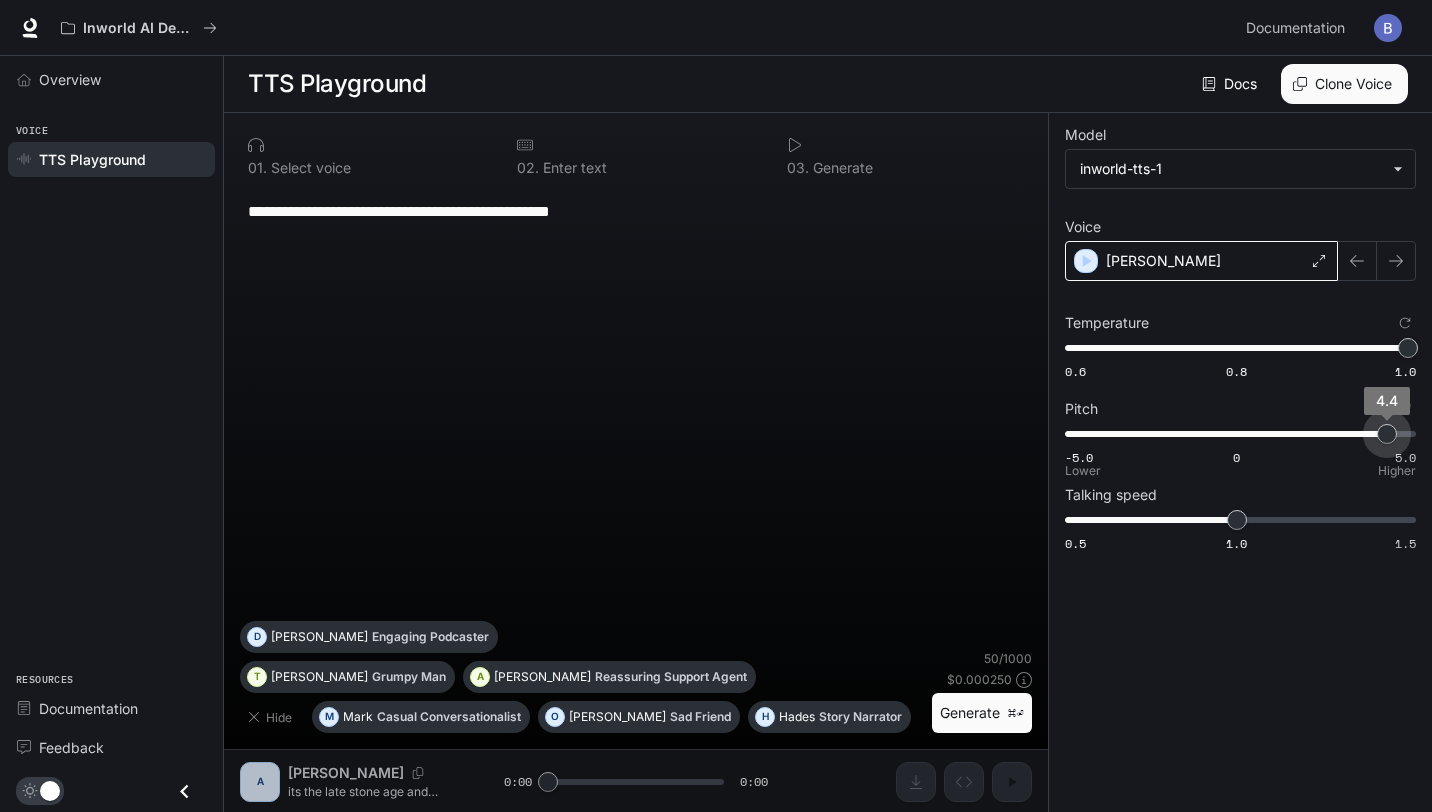 type on "***" 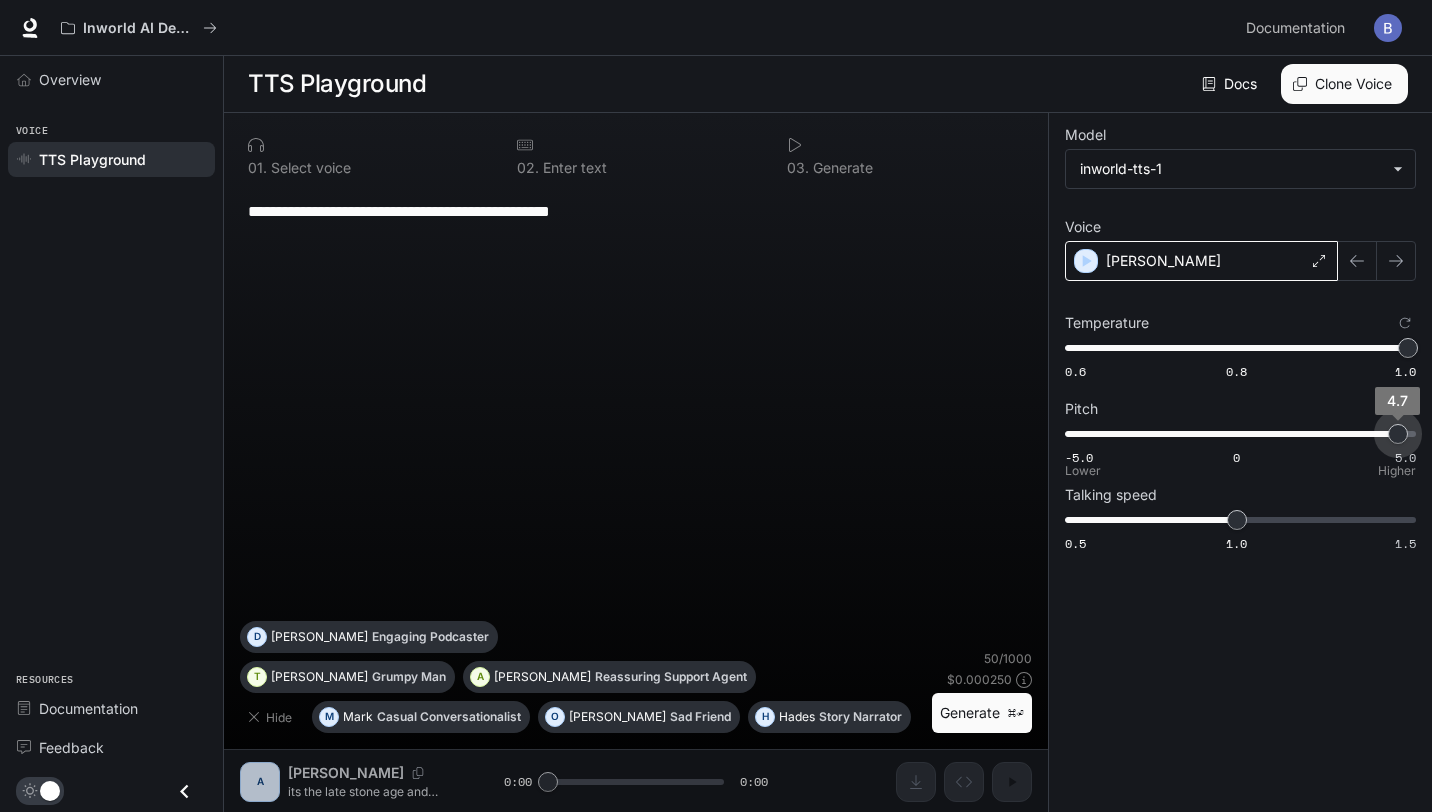 drag, startPoint x: 1230, startPoint y: 436, endPoint x: 1399, endPoint y: 423, distance: 169.49927 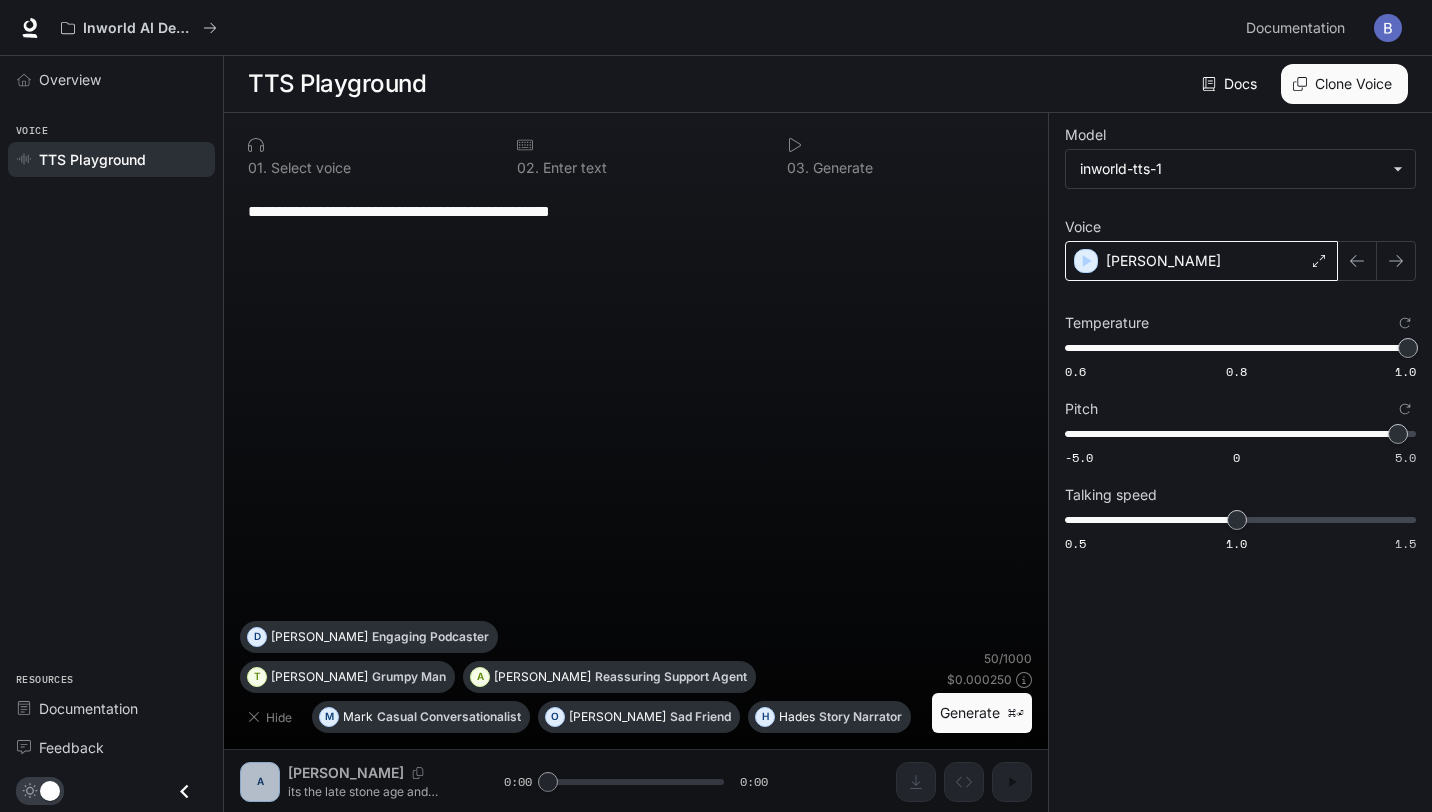 click 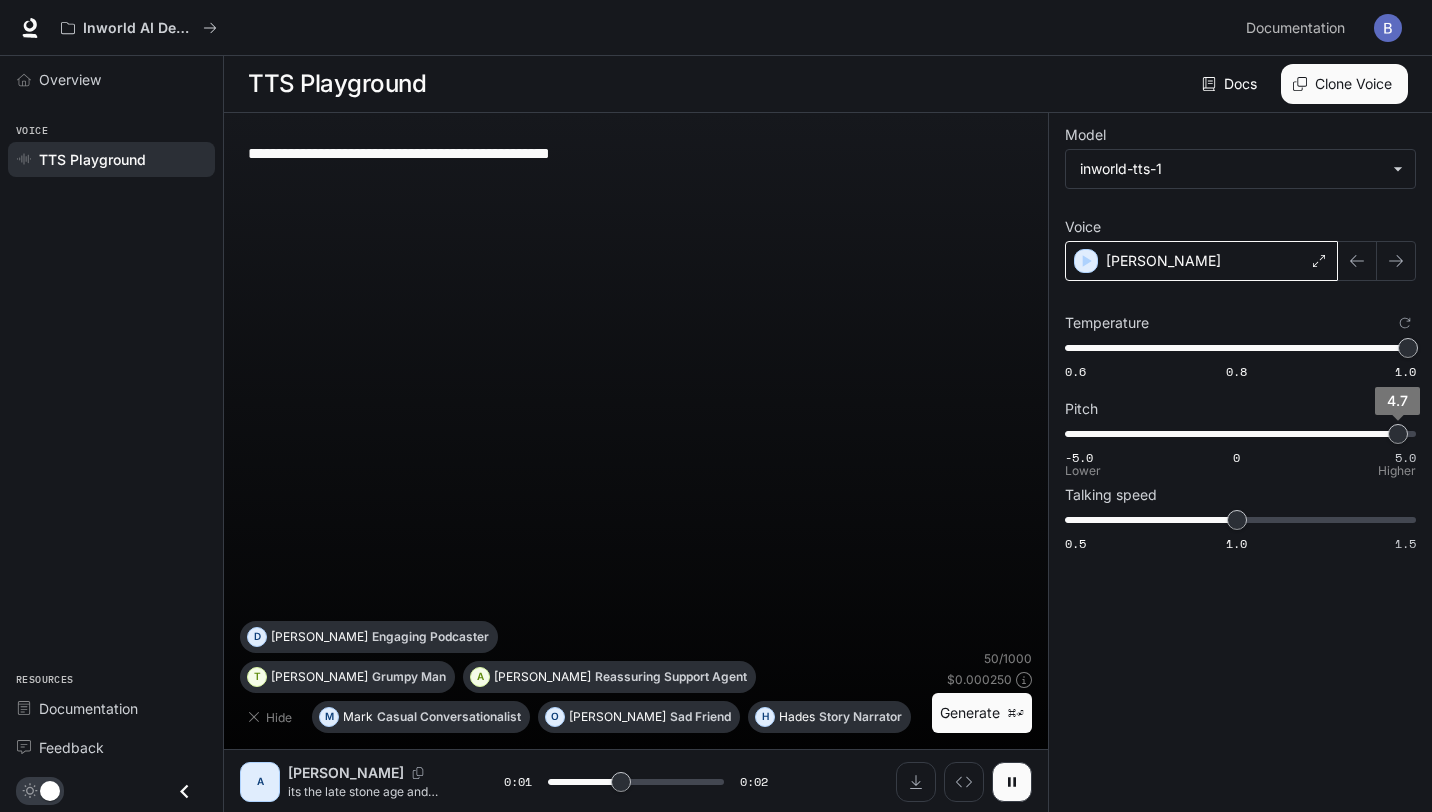 type on "*" 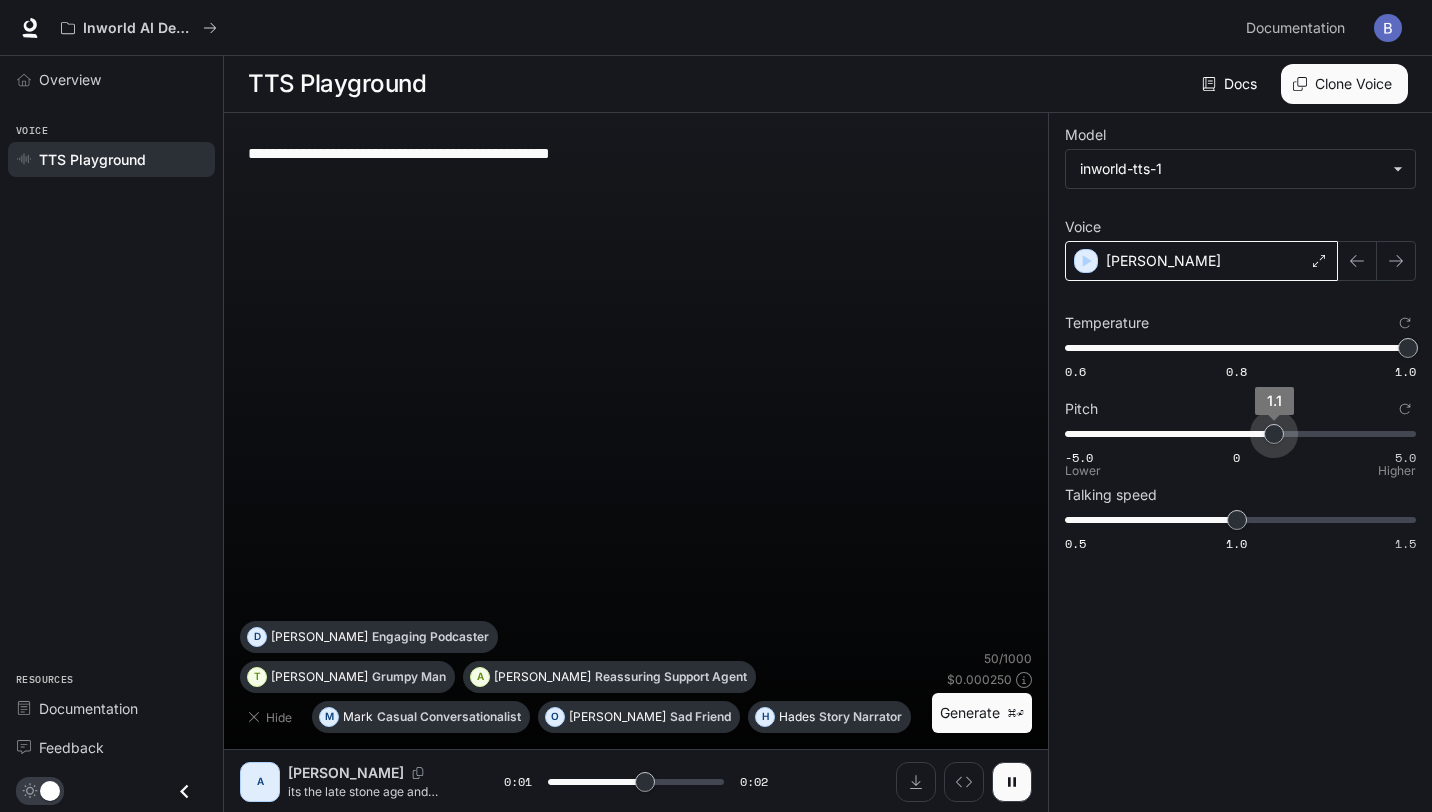 type on "***" 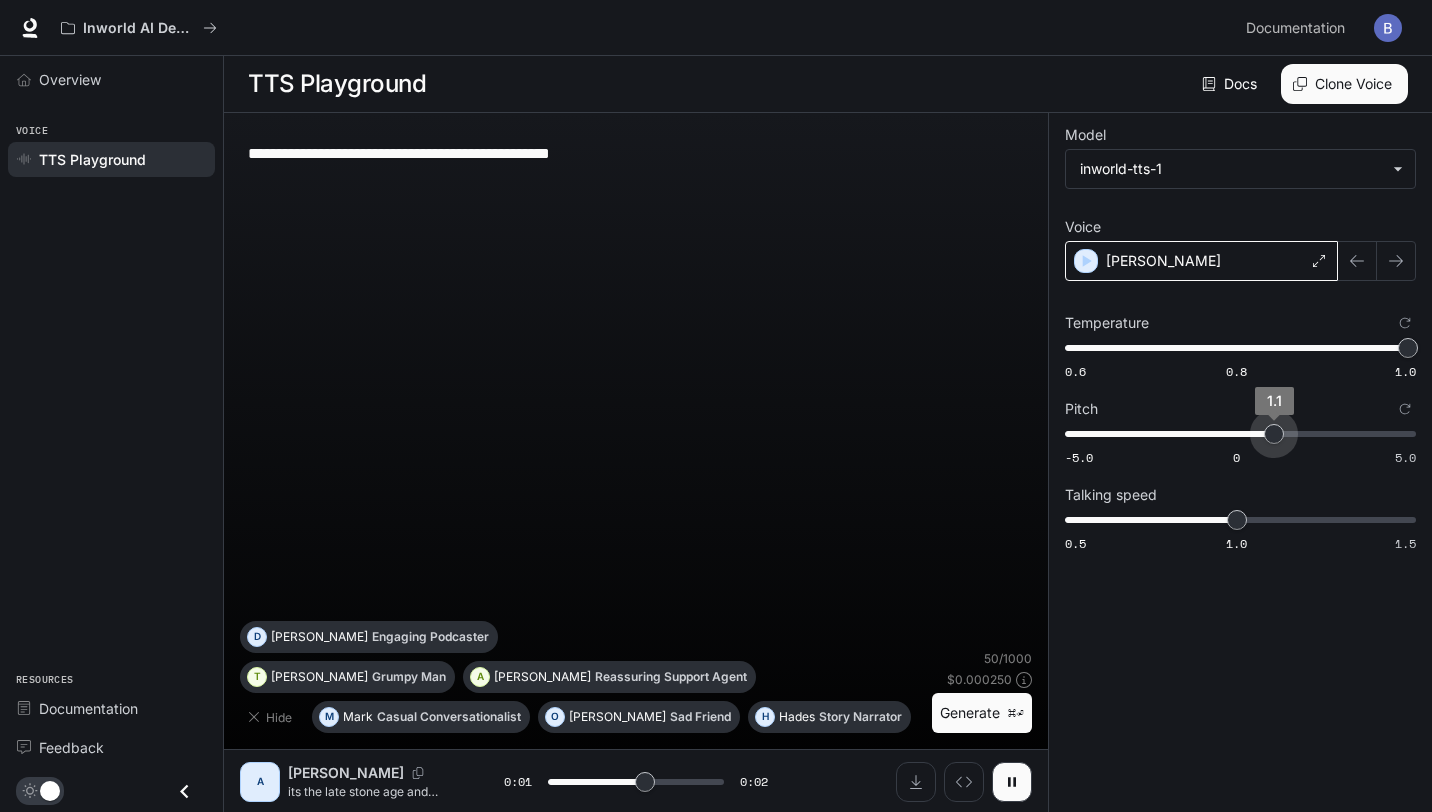 type on "***" 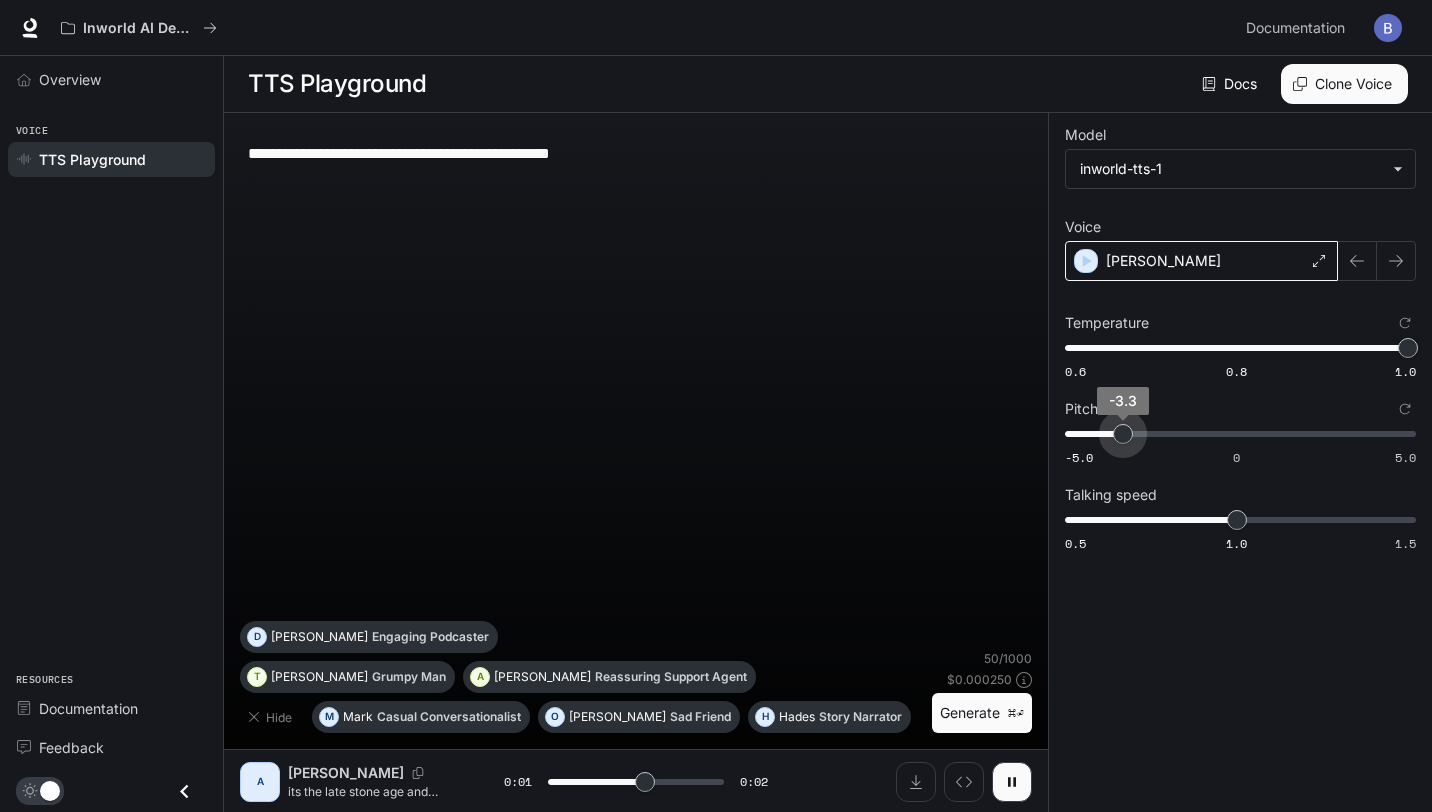 type on "***" 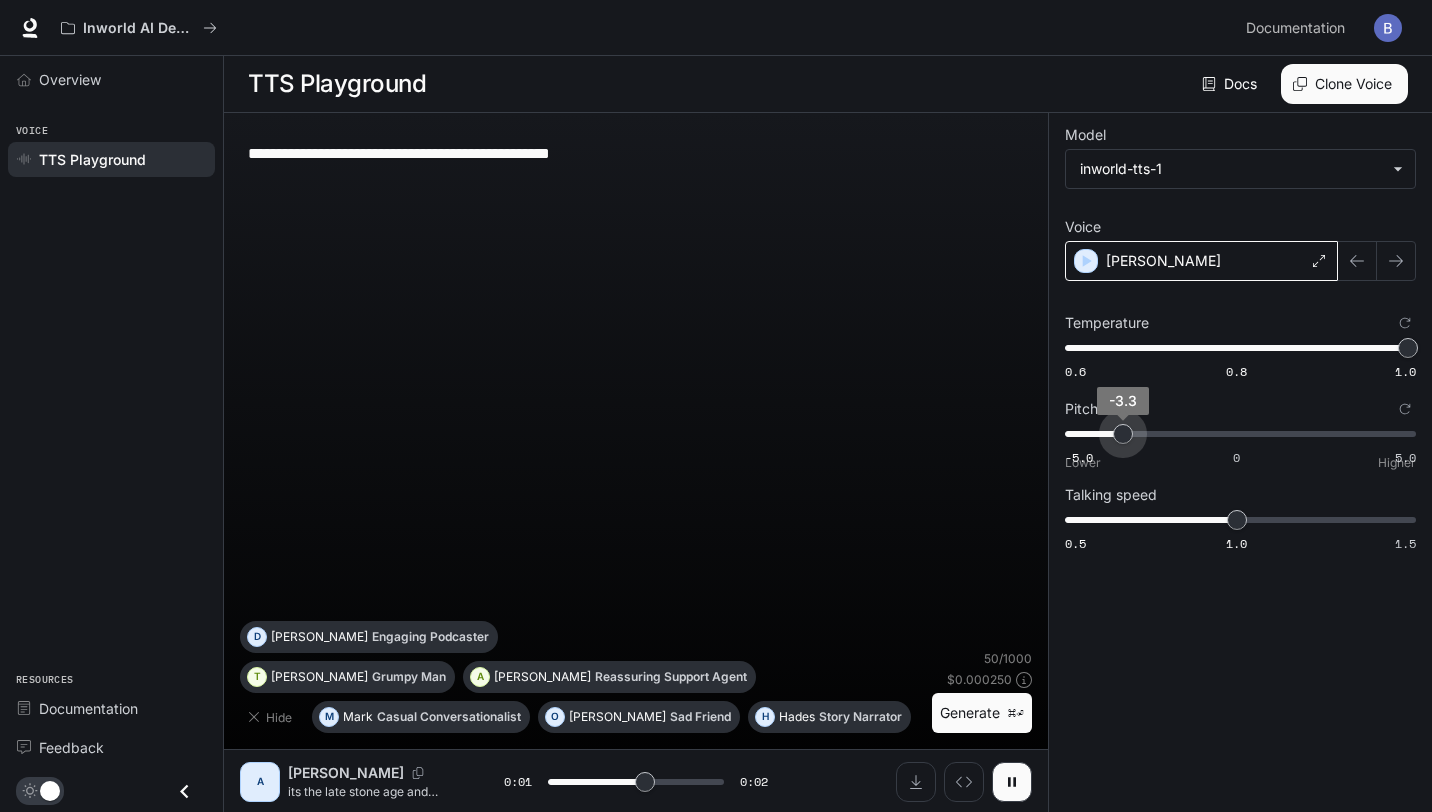 type on "***" 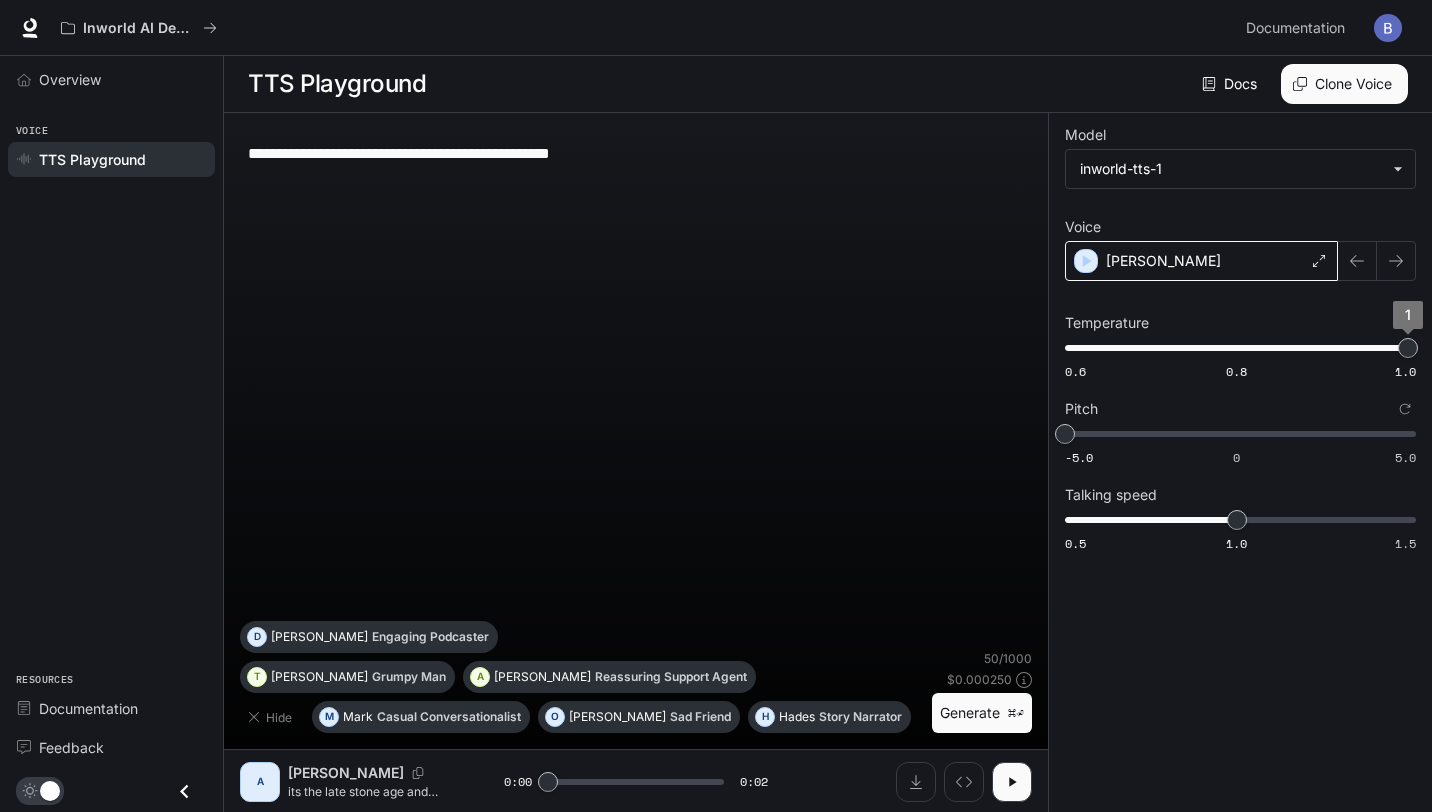 type on "*" 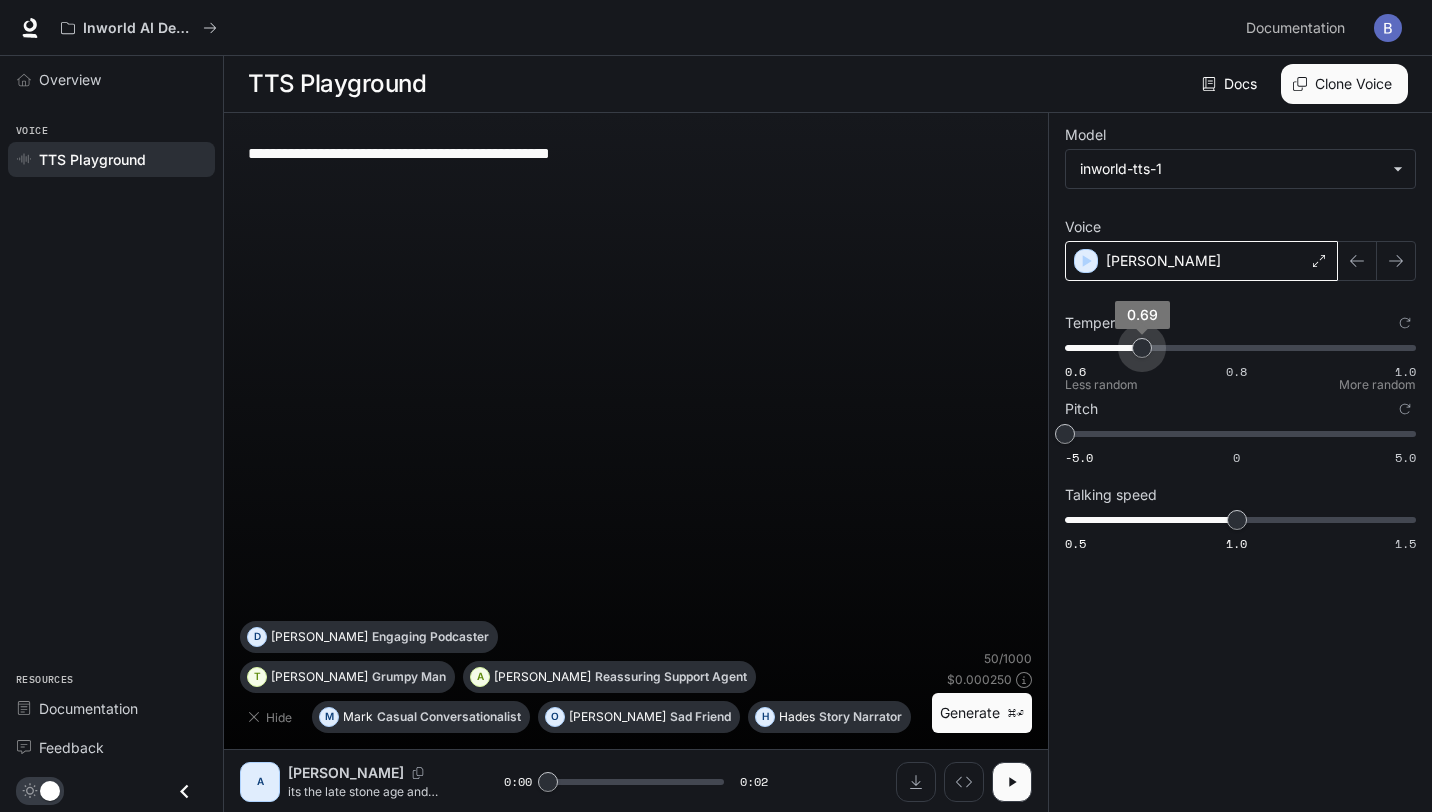 type on "***" 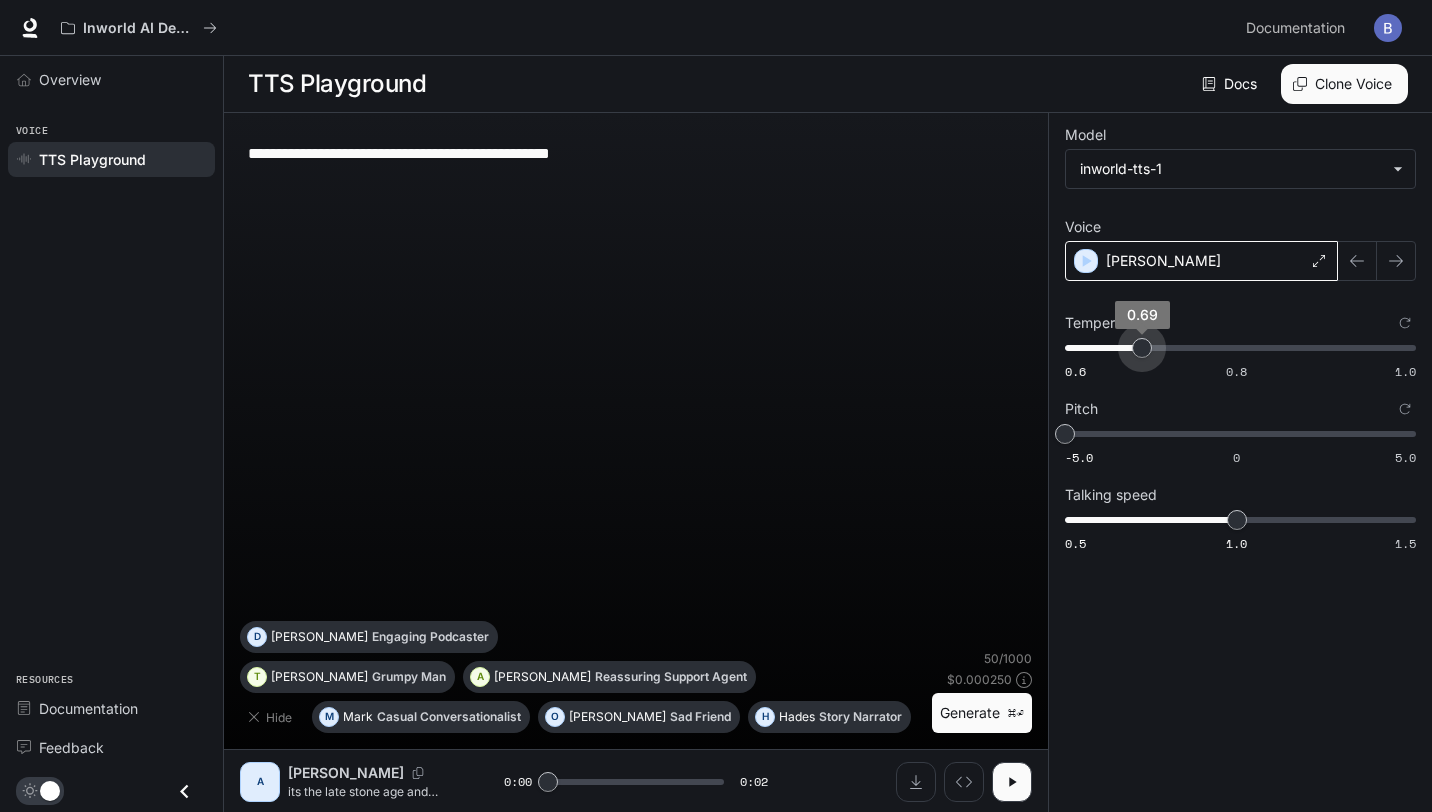 drag, startPoint x: 1408, startPoint y: 342, endPoint x: 998, endPoint y: 325, distance: 410.3523 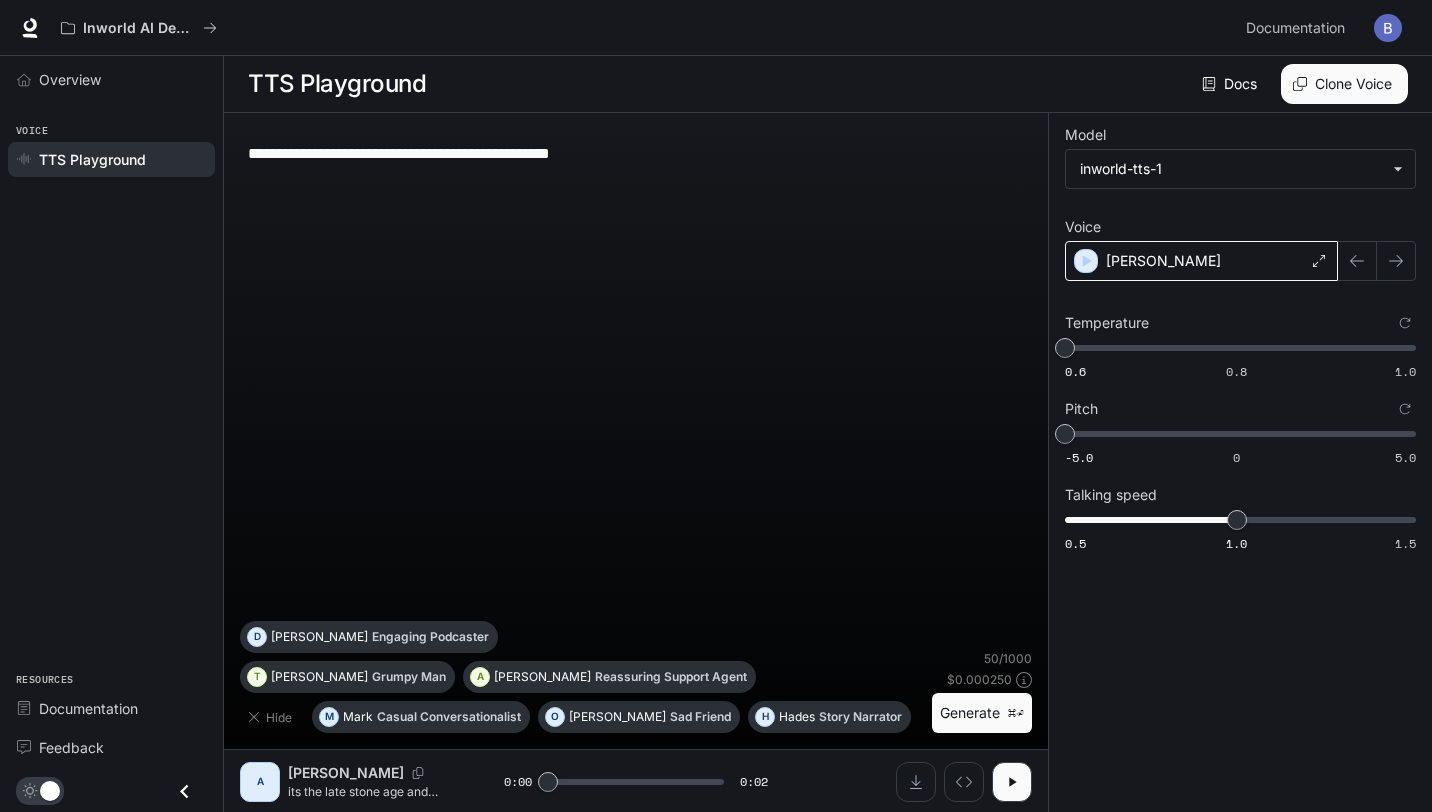 click on "**********" at bounding box center [636, 439] 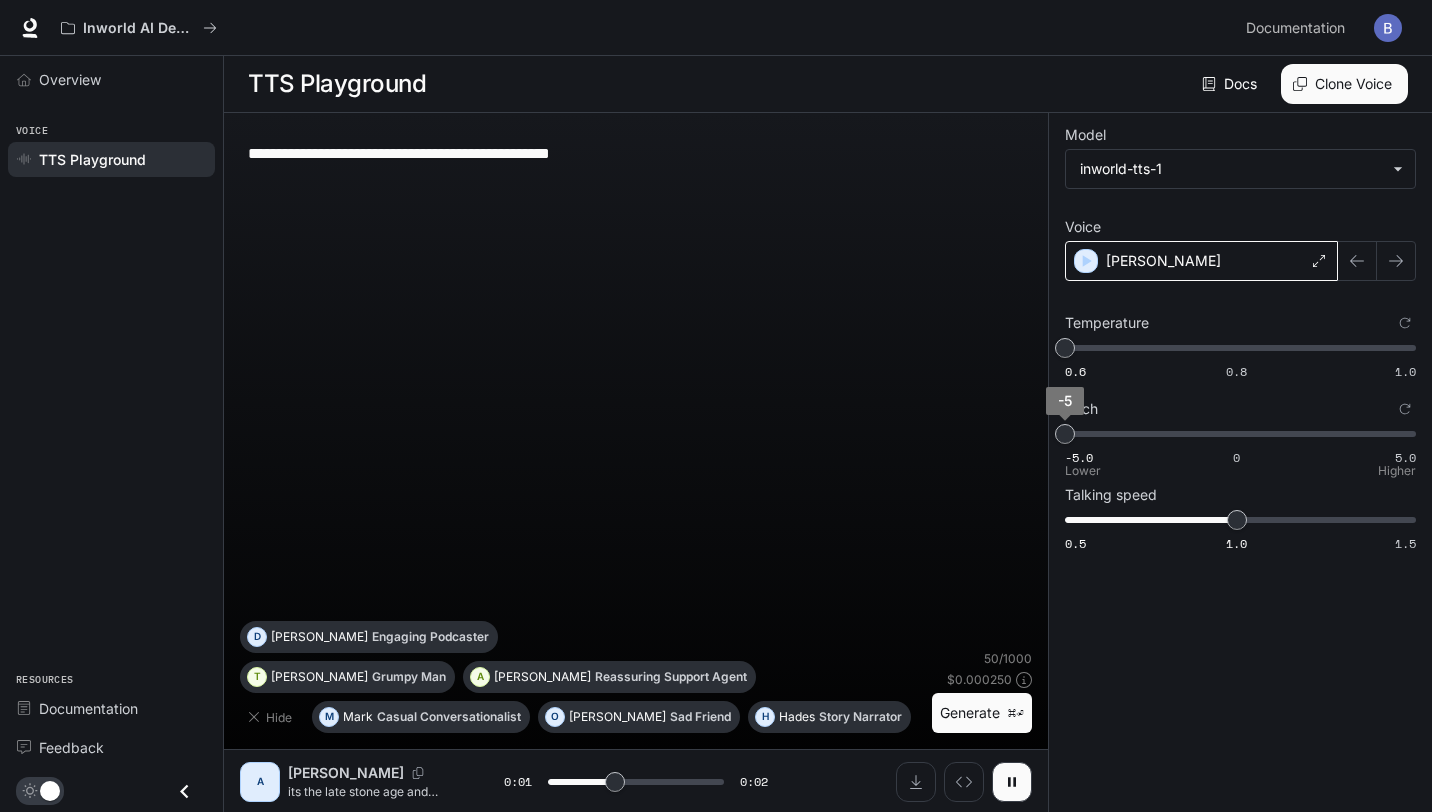 type on "*" 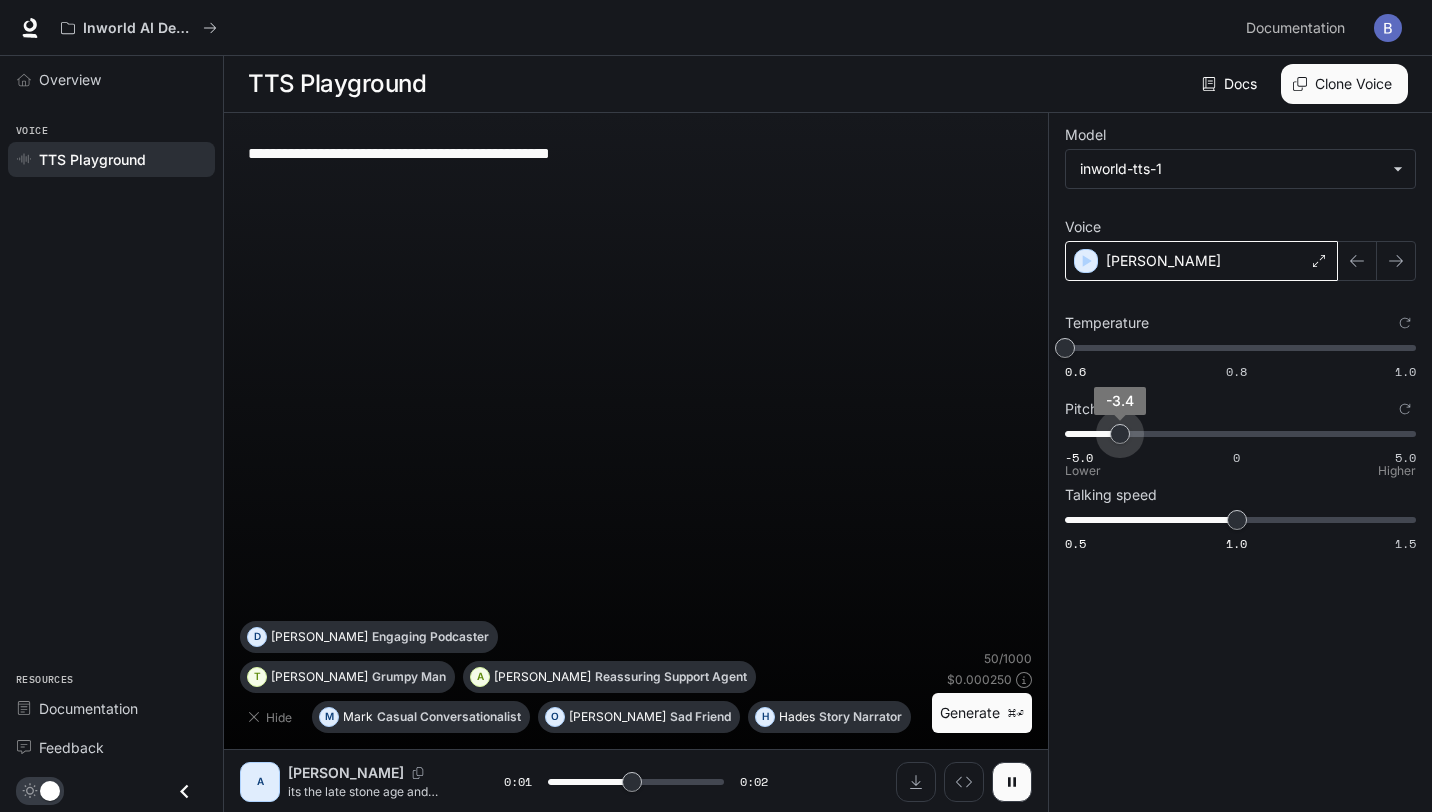type on "***" 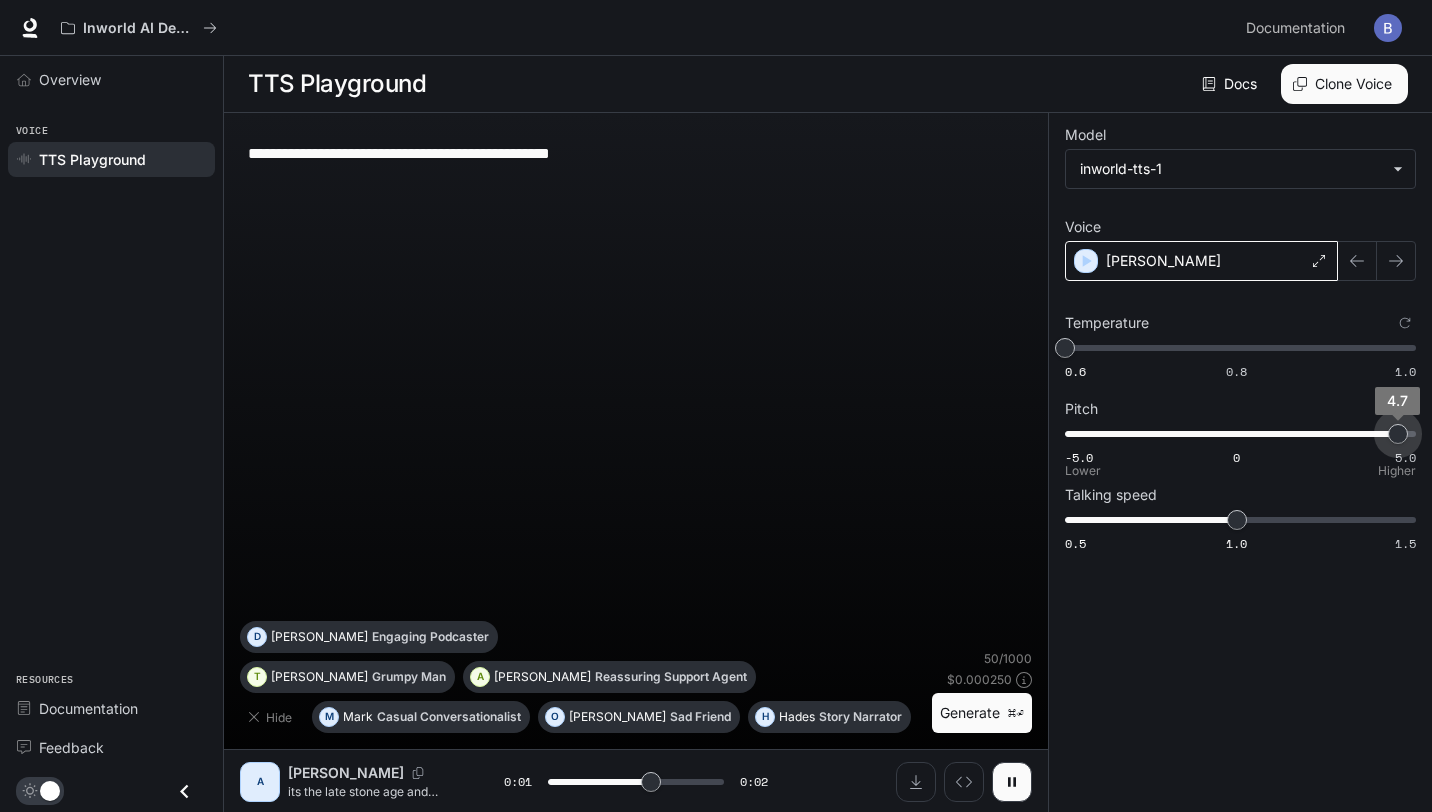 type on "***" 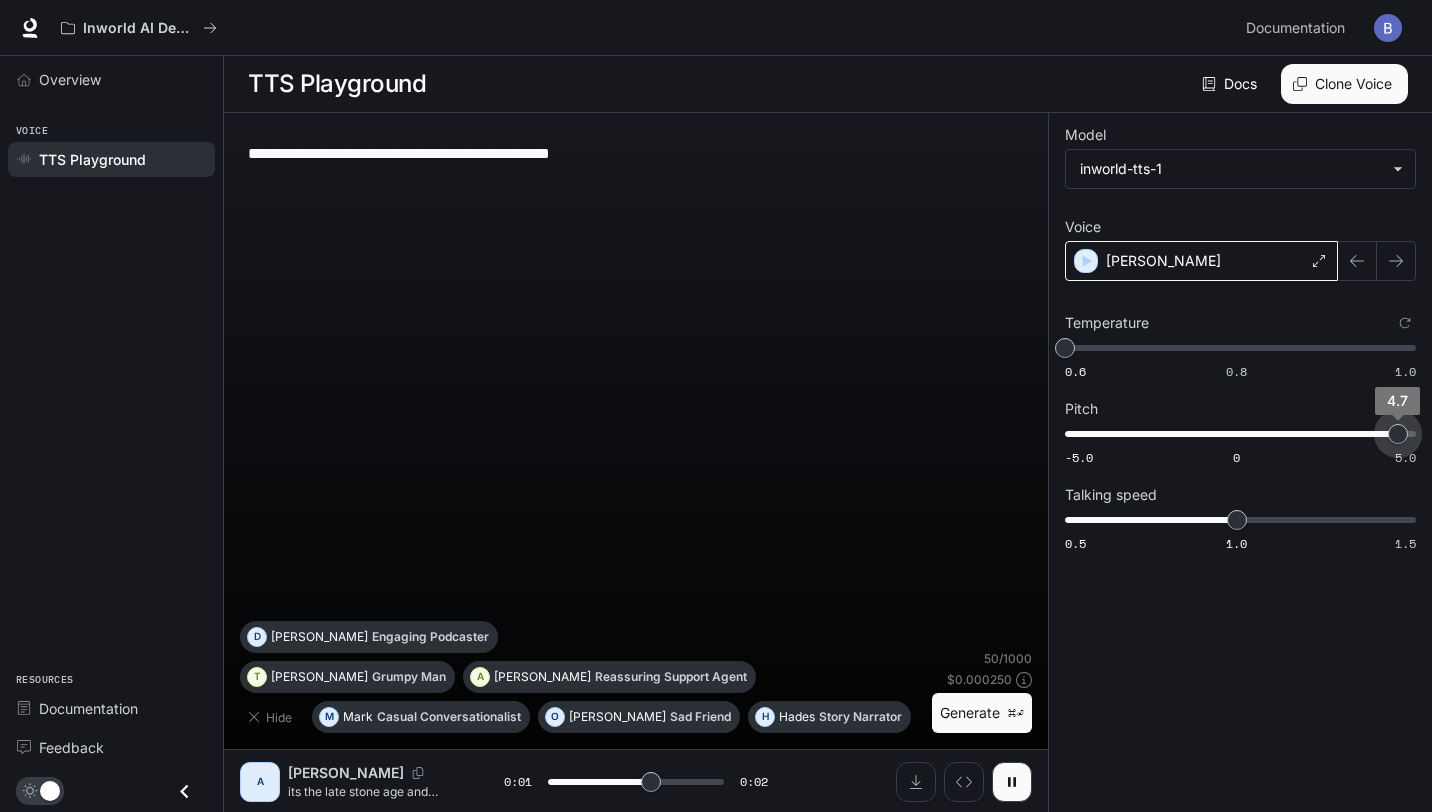 type on "***" 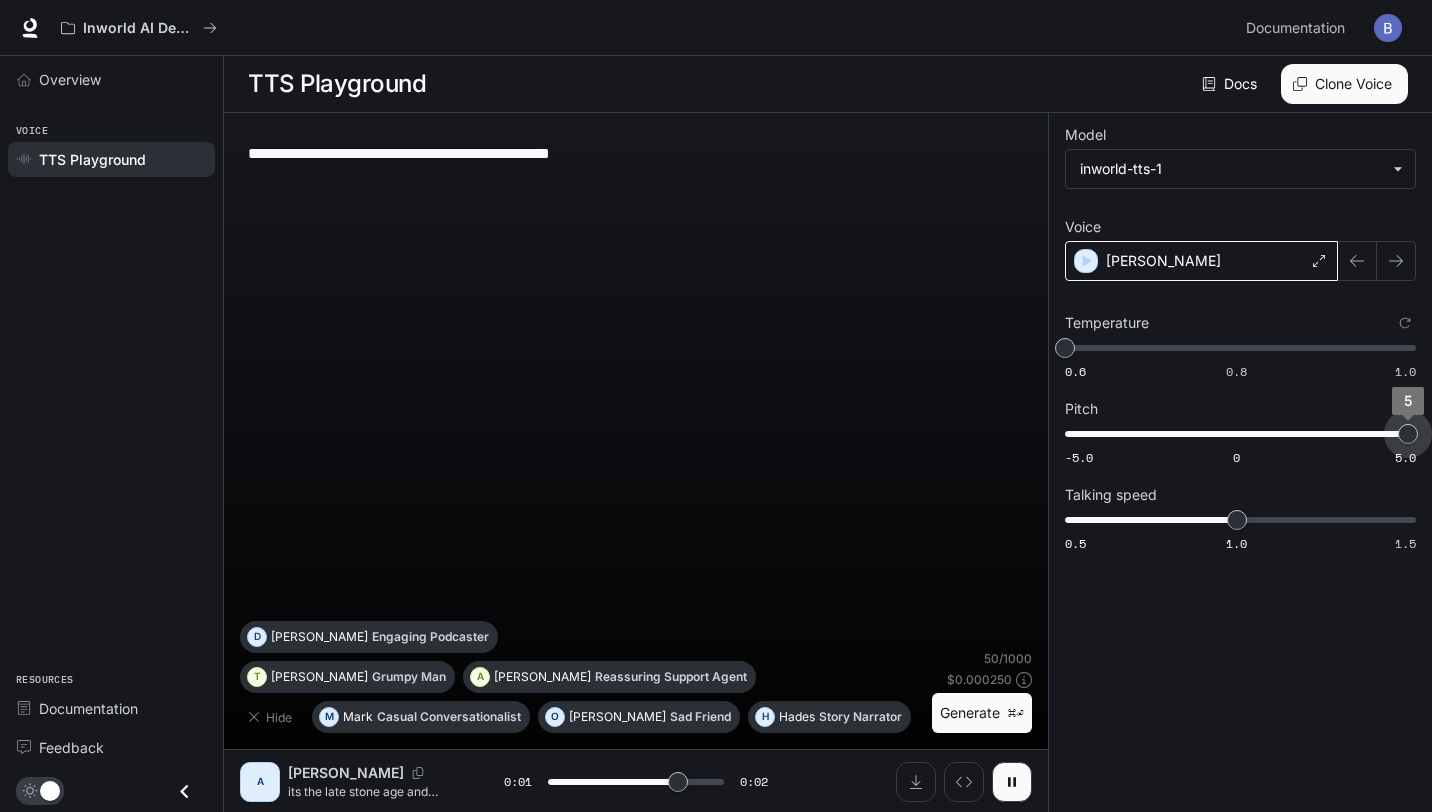 drag, startPoint x: 1067, startPoint y: 432, endPoint x: 1424, endPoint y: 458, distance: 357.94553 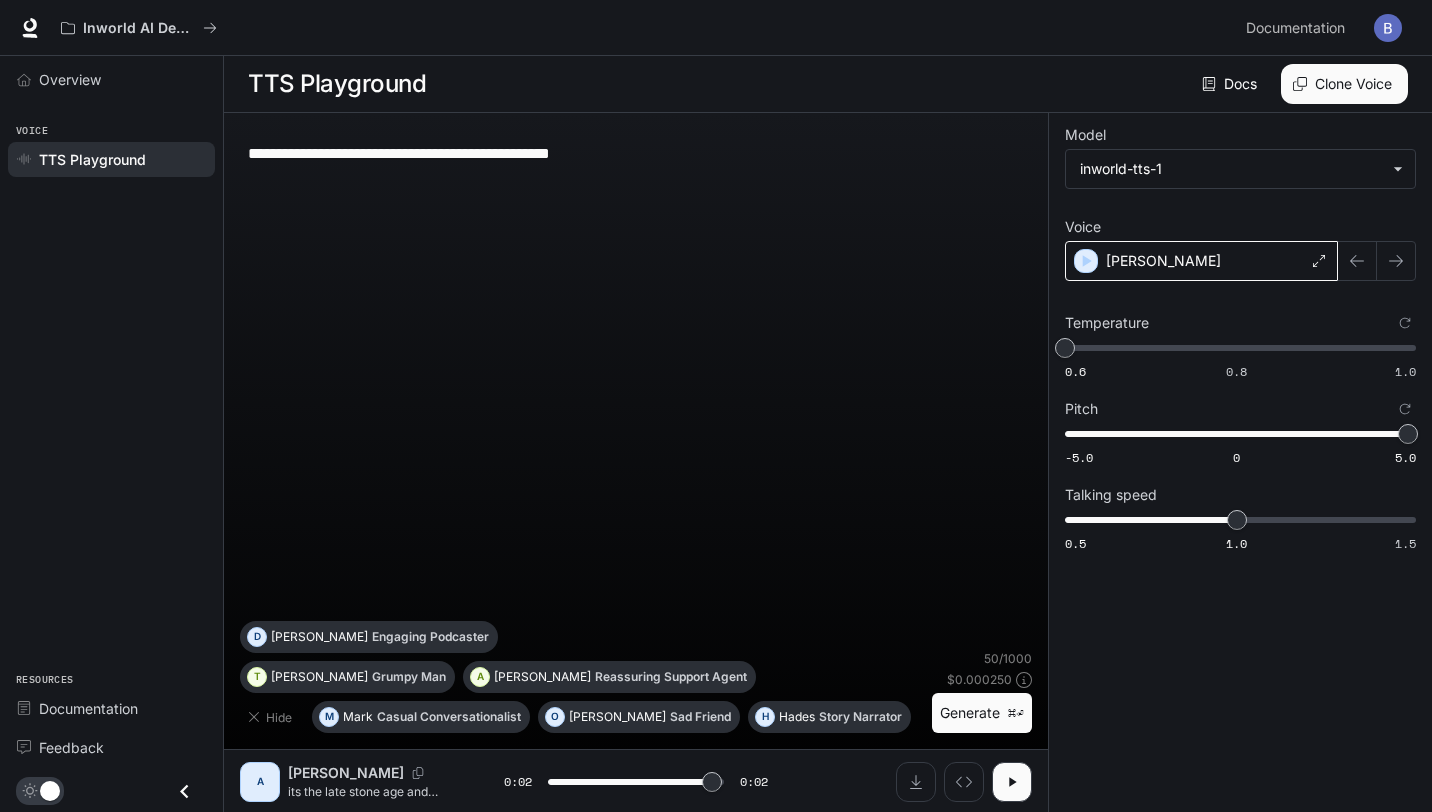 type on "*" 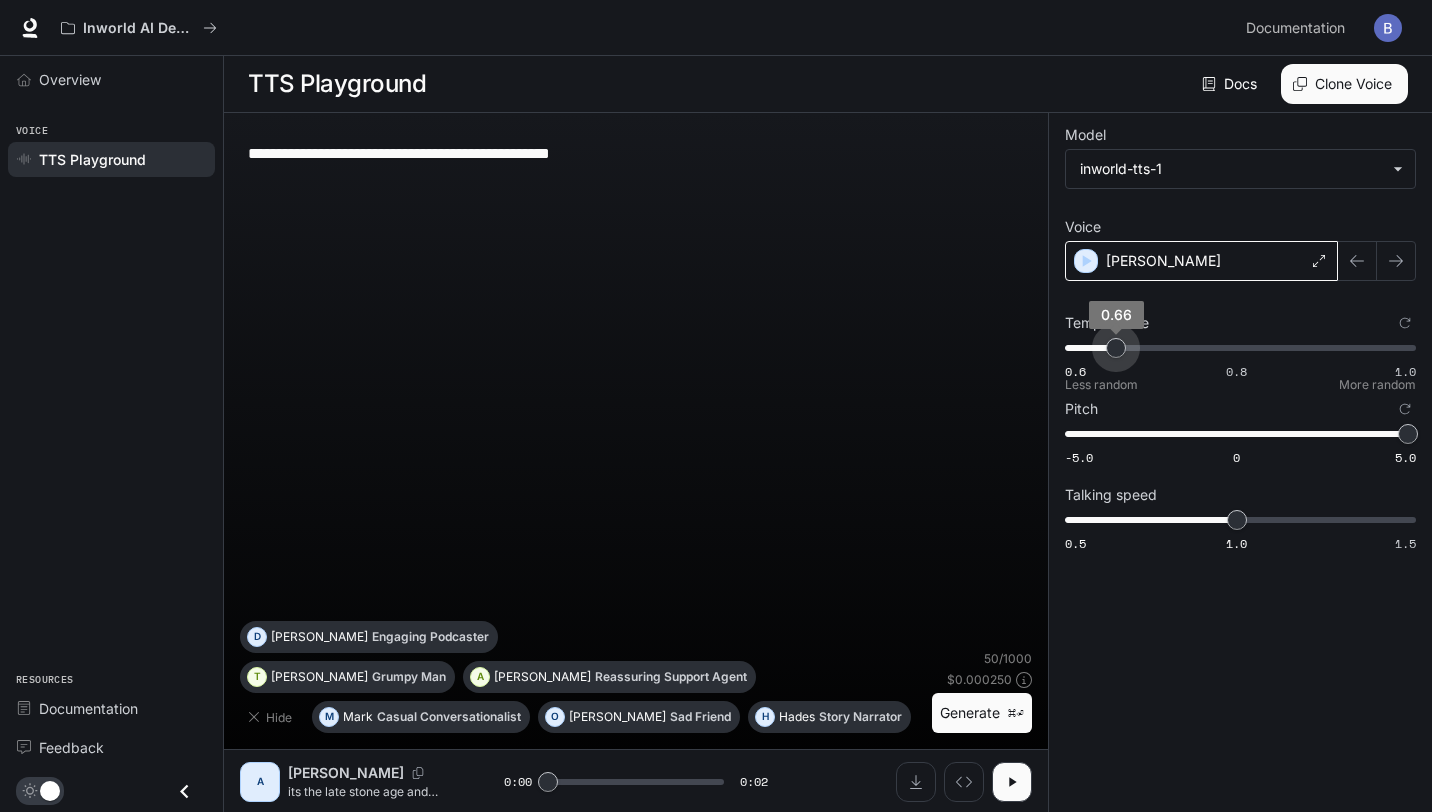 type on "****" 